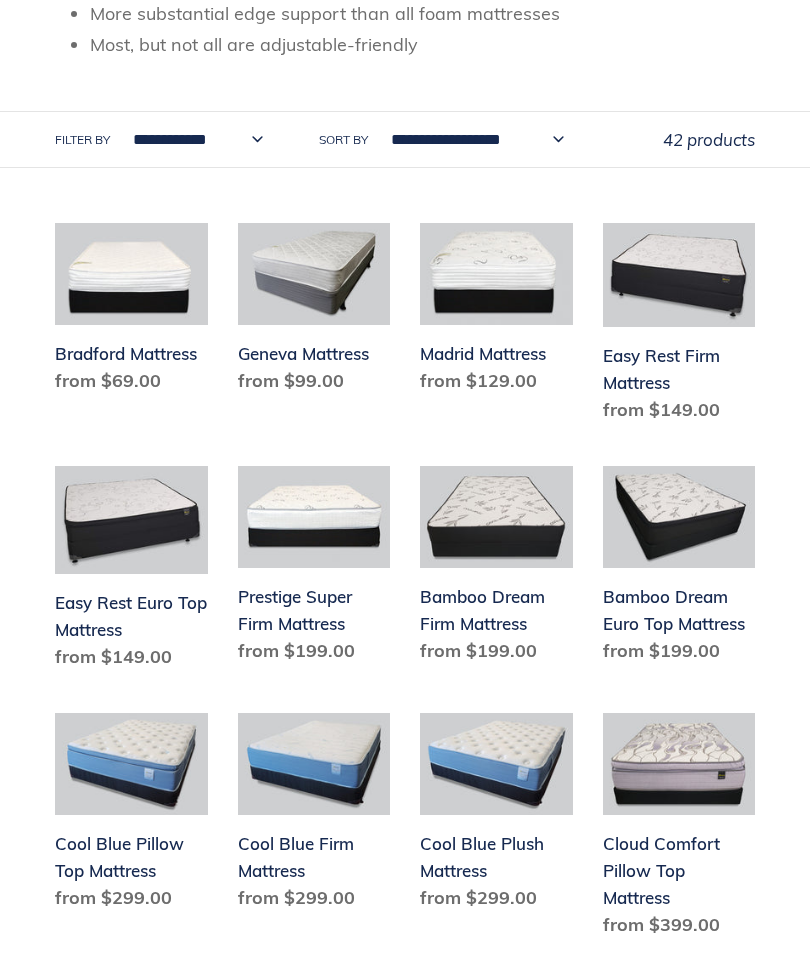 scroll, scrollTop: 644, scrollLeft: 0, axis: vertical 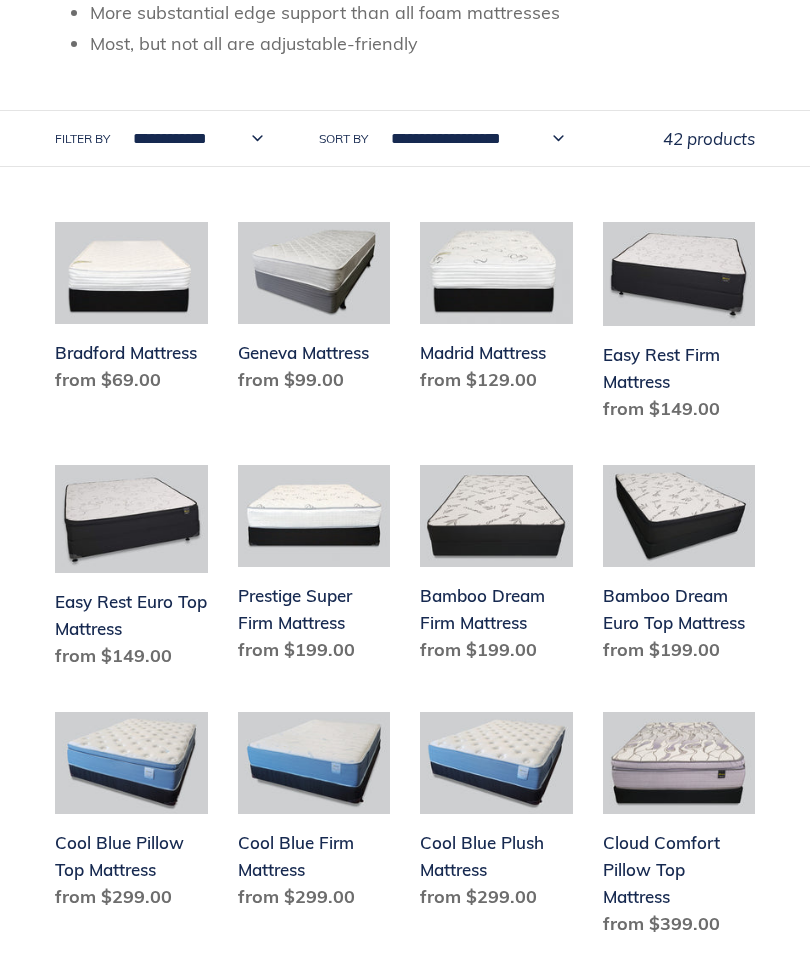click on "Cool Blue Plush Mattress" at bounding box center [496, 815] 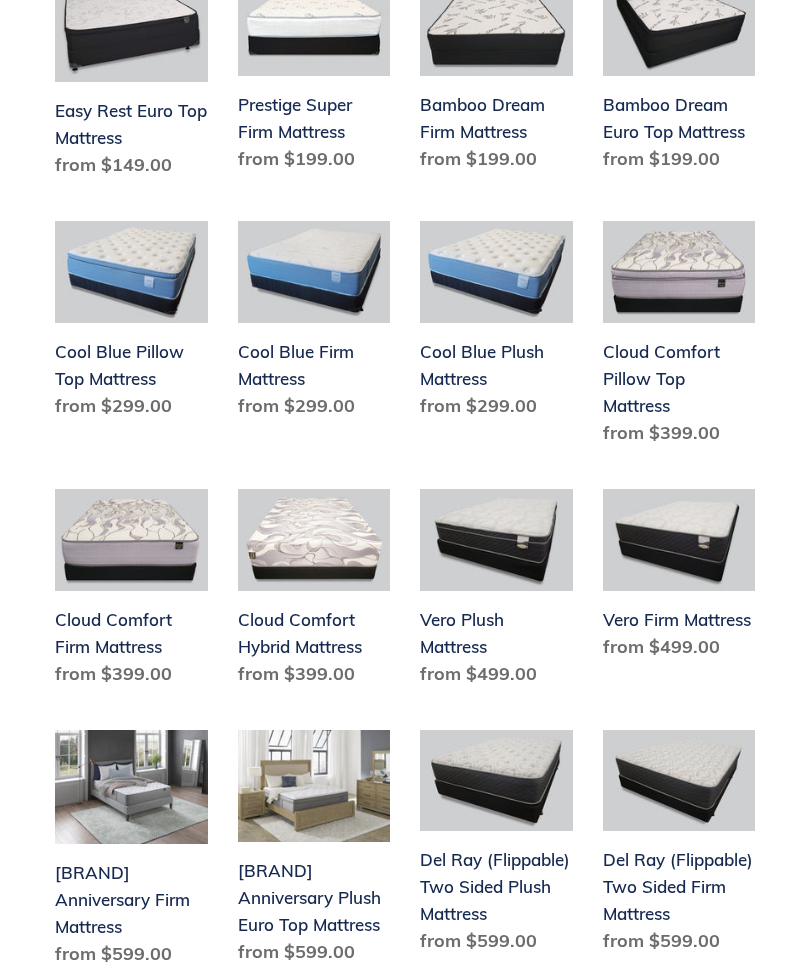 scroll, scrollTop: 1135, scrollLeft: 0, axis: vertical 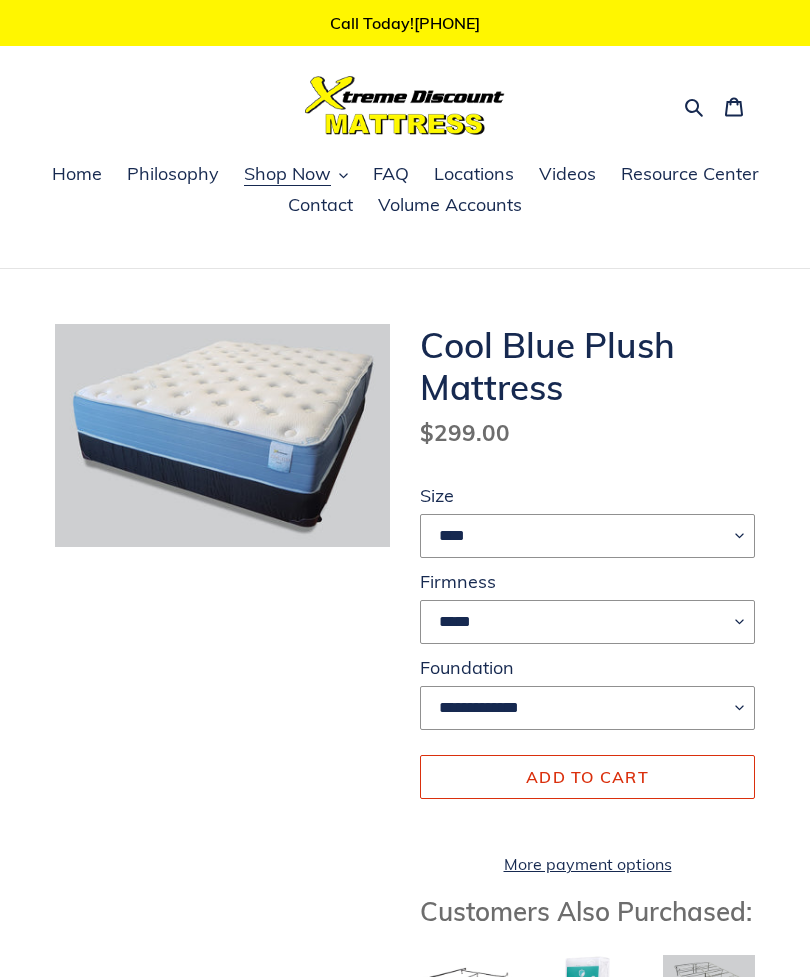 click on "**** ******* **** ***** ****" at bounding box center [587, 536] 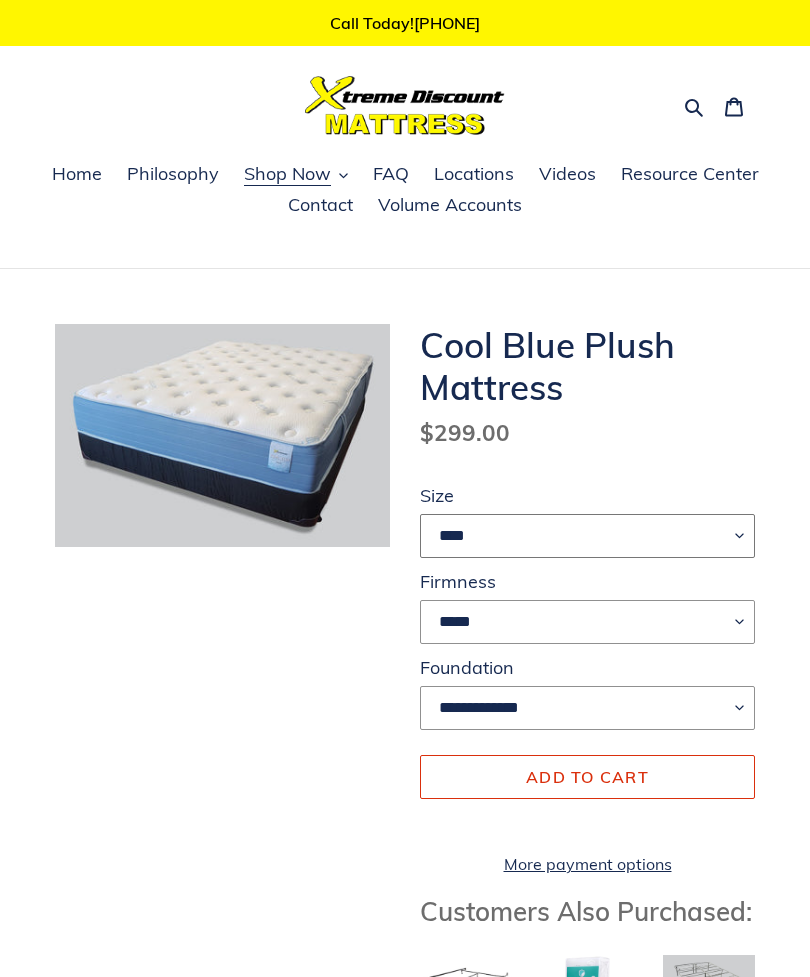 select on "****" 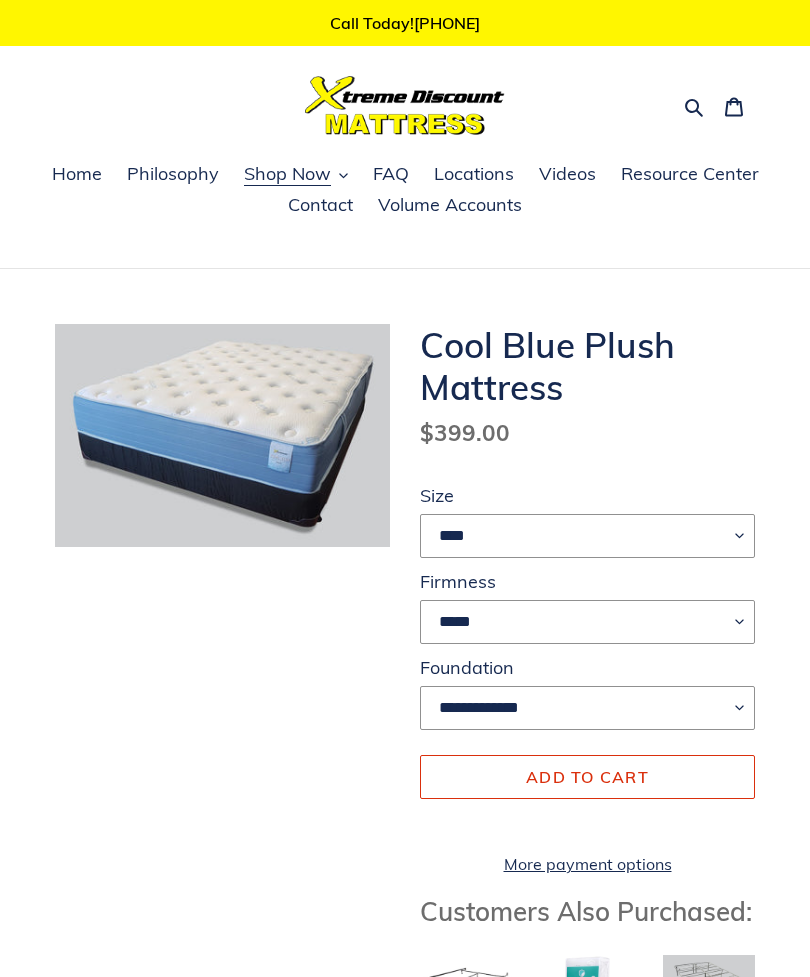 click on "**********" at bounding box center (587, 708) 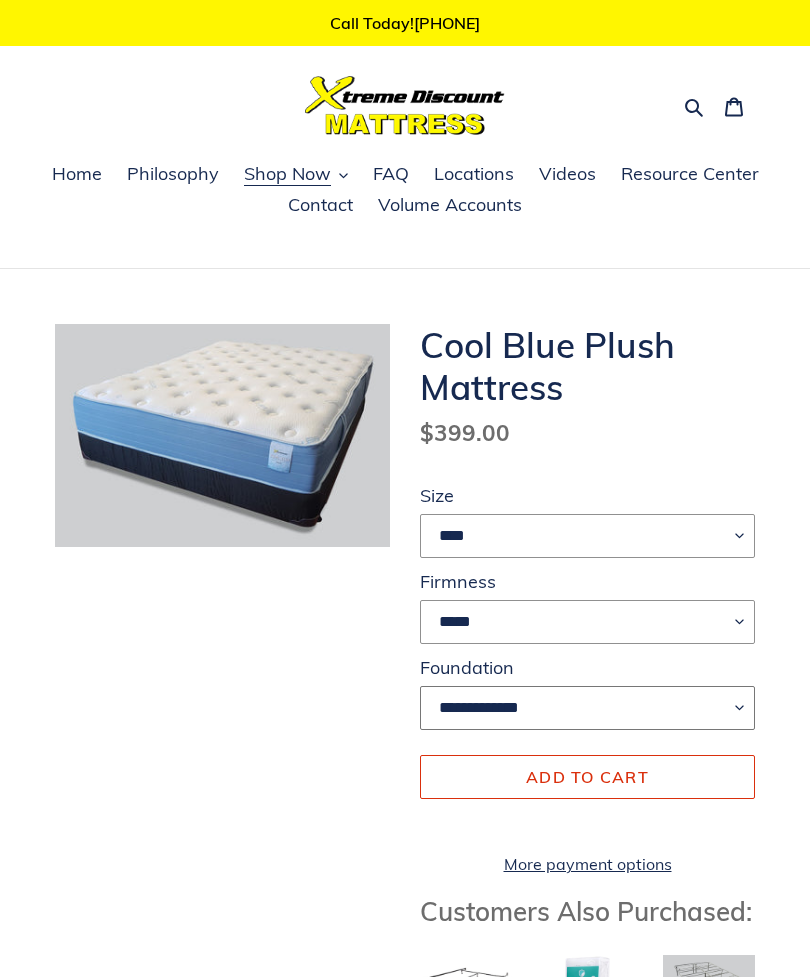 select on "**********" 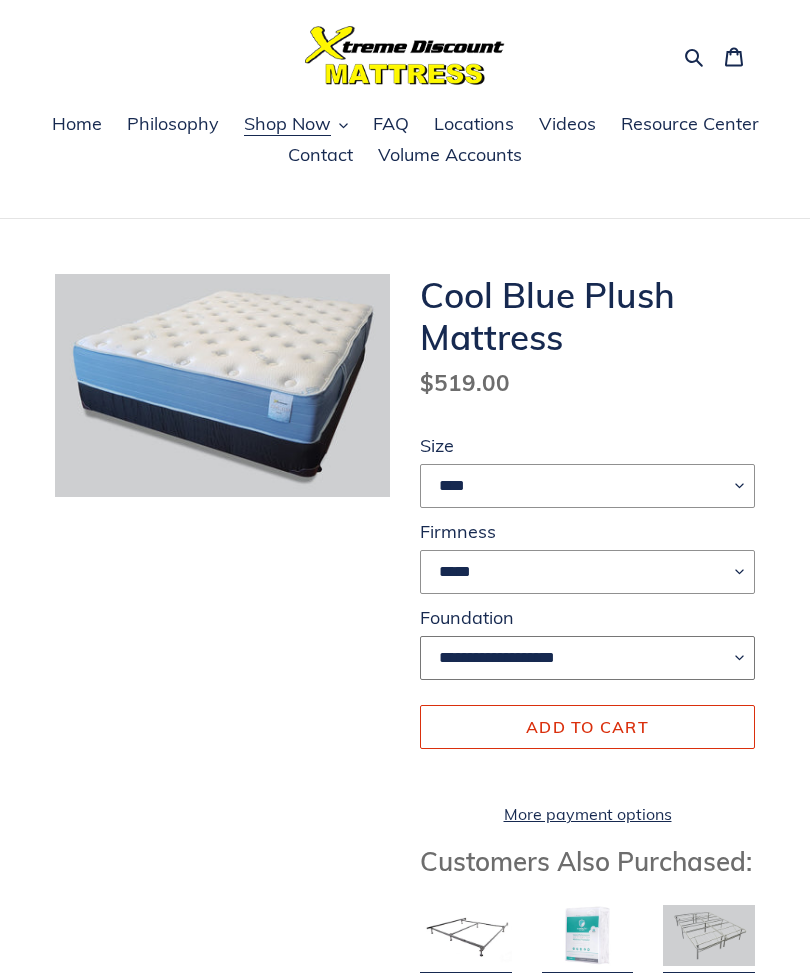 scroll, scrollTop: 0, scrollLeft: 0, axis: both 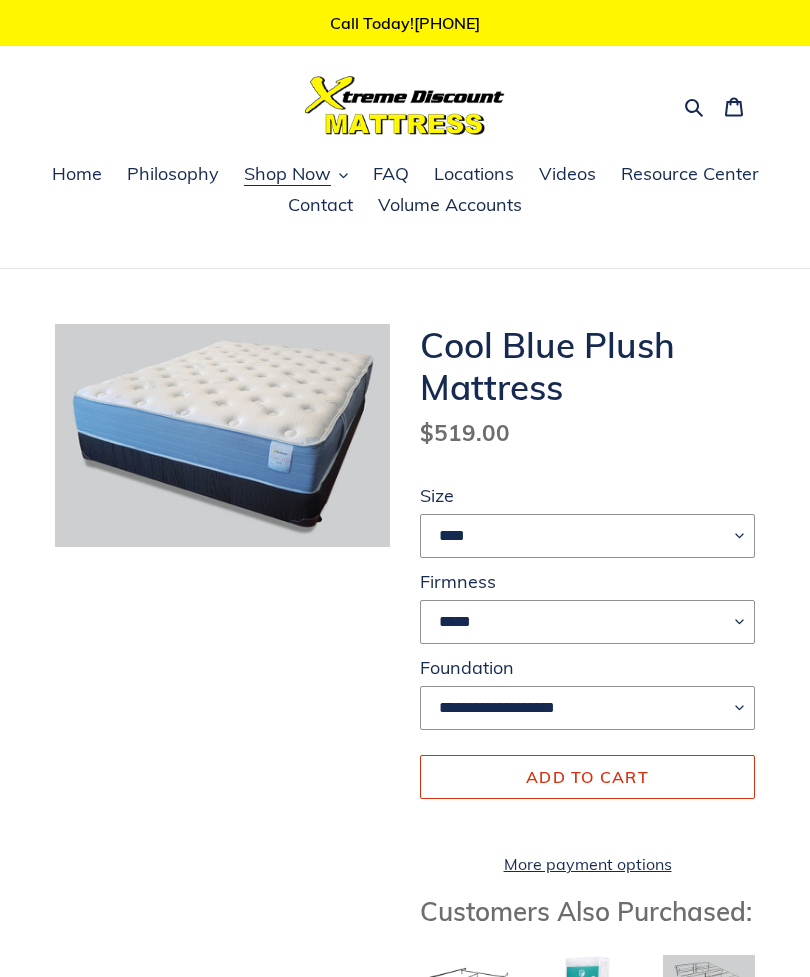 click on "Add to cart" at bounding box center [587, 777] 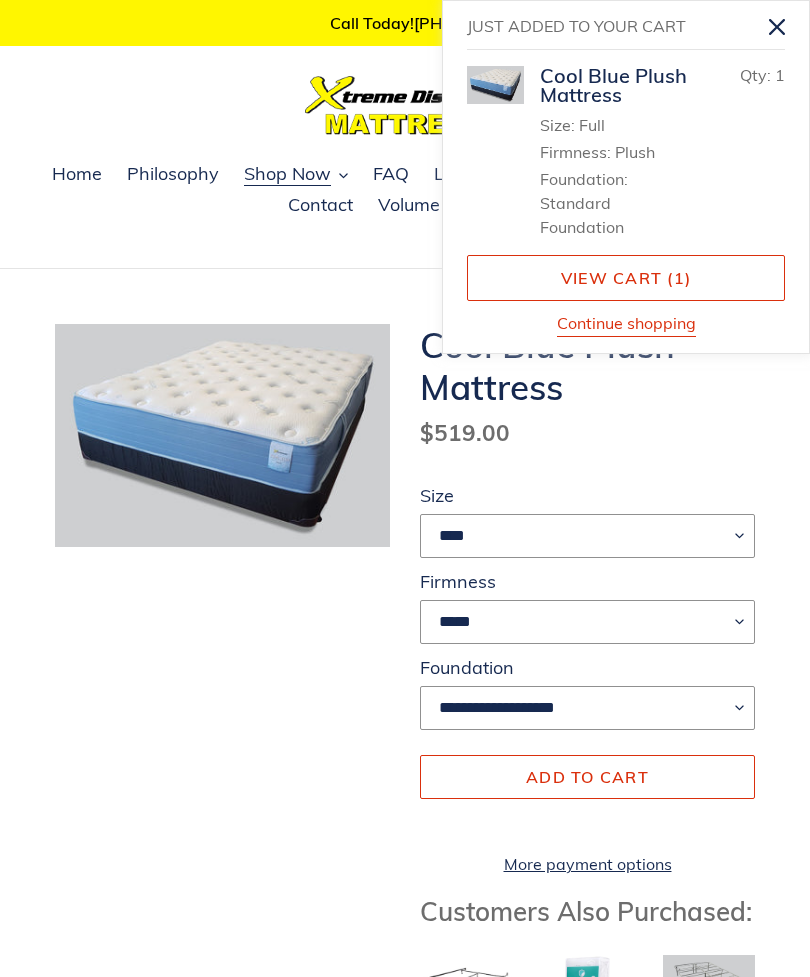 click on "Continue shopping" at bounding box center [626, 324] 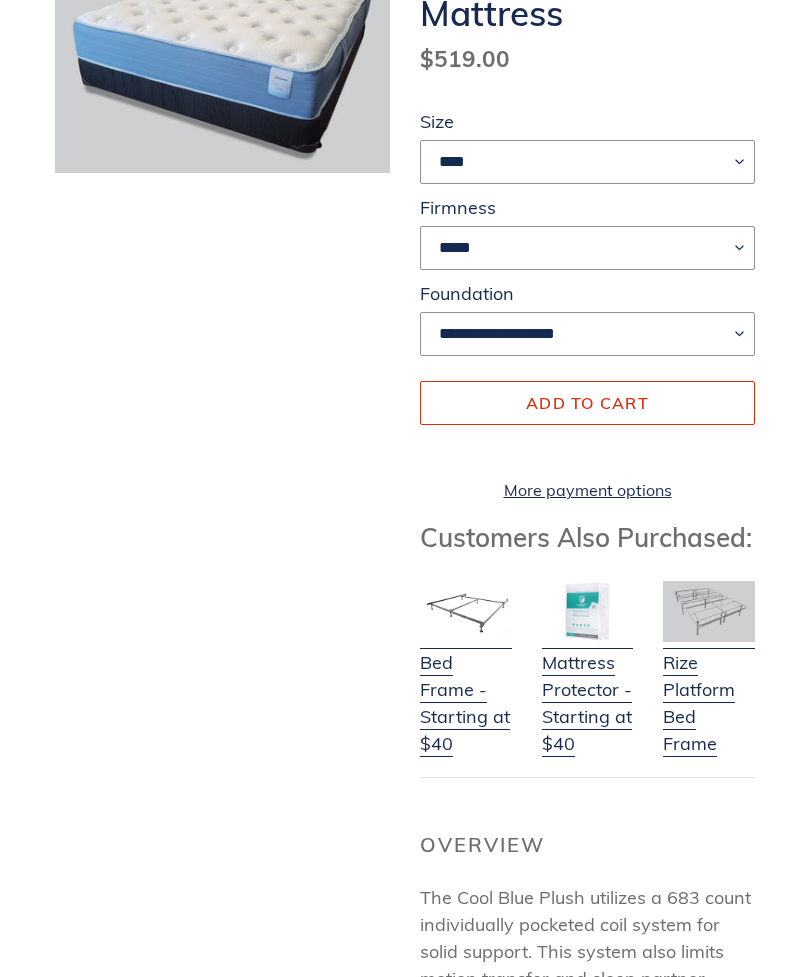 scroll, scrollTop: 0, scrollLeft: 0, axis: both 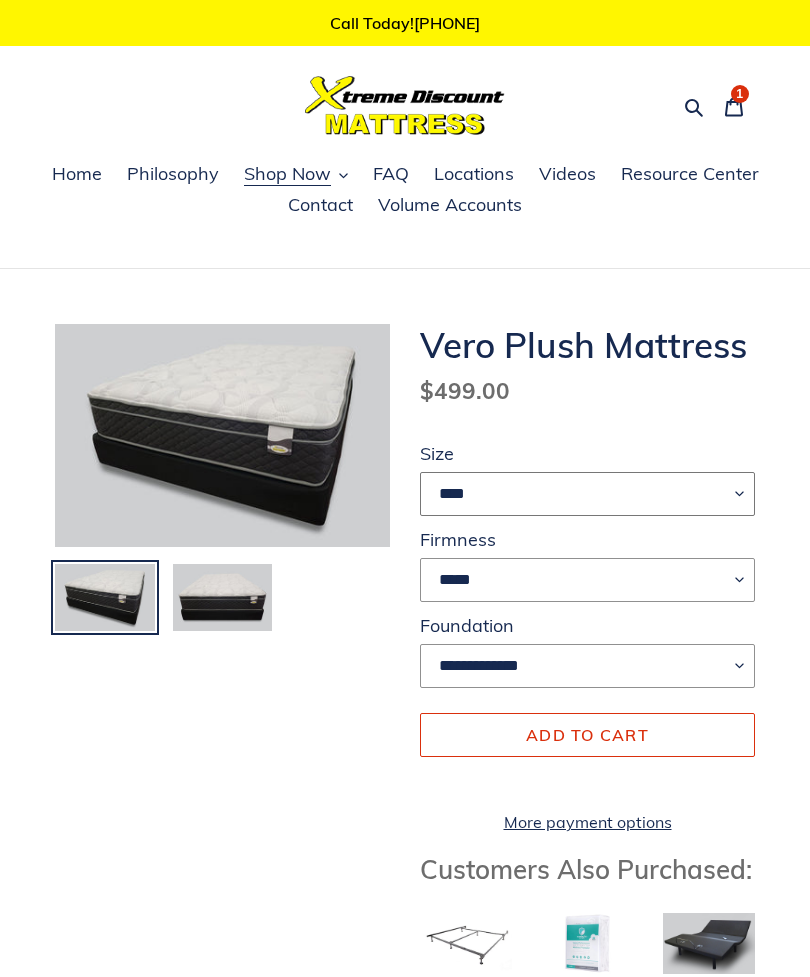 click on "**** ******* **** ***** ****" at bounding box center (587, 494) 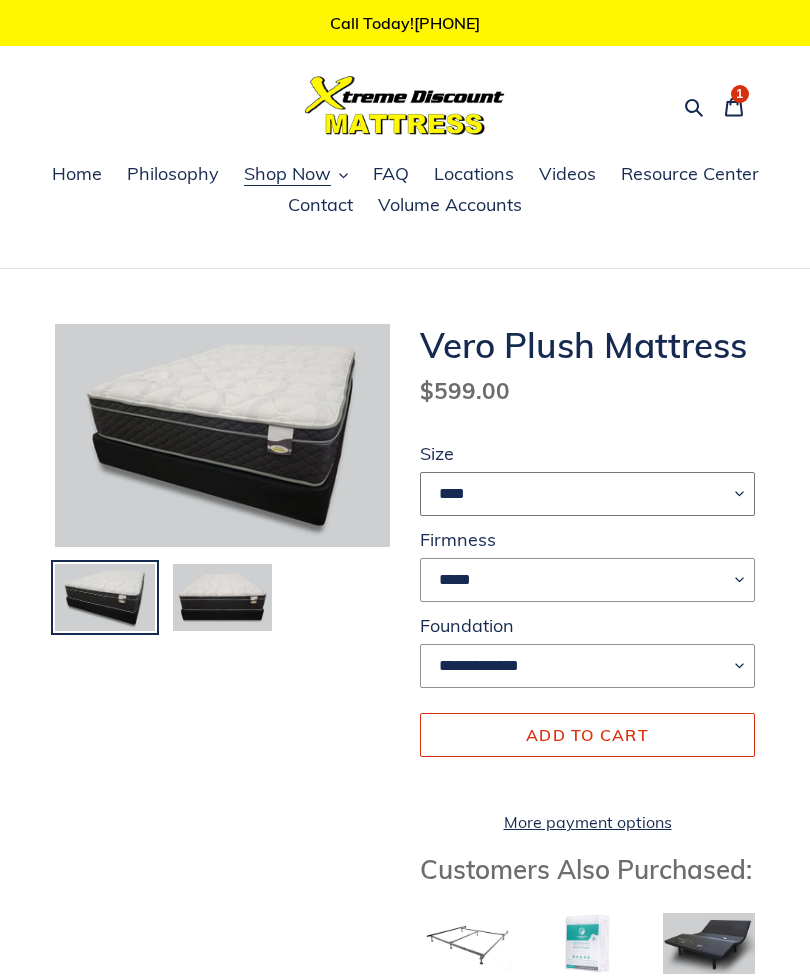 click on "**** ******* **** ***** ****" at bounding box center (587, 494) 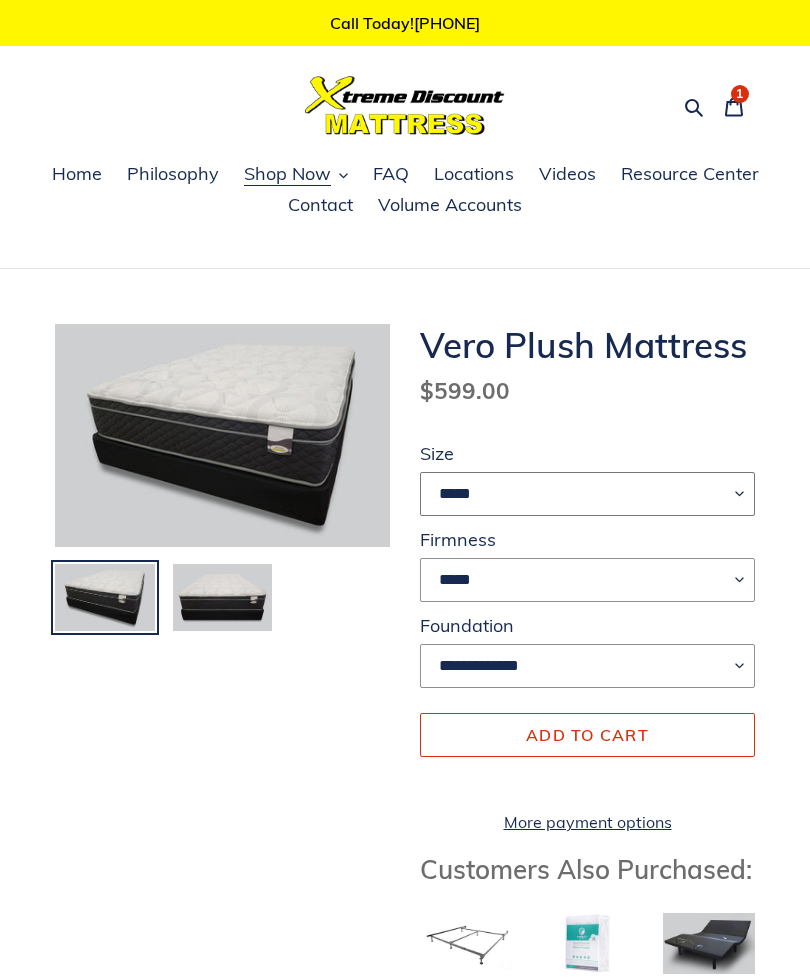 click on "**** ******* **** ***** ****" at bounding box center [587, 494] 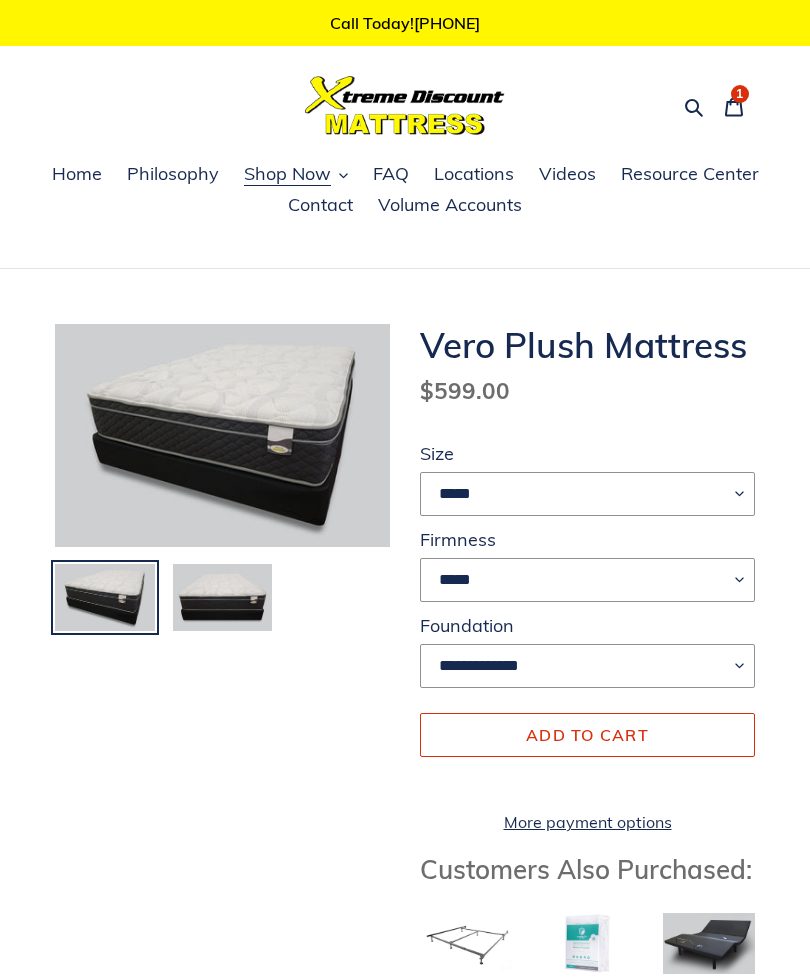 click on "**********" at bounding box center [587, 666] 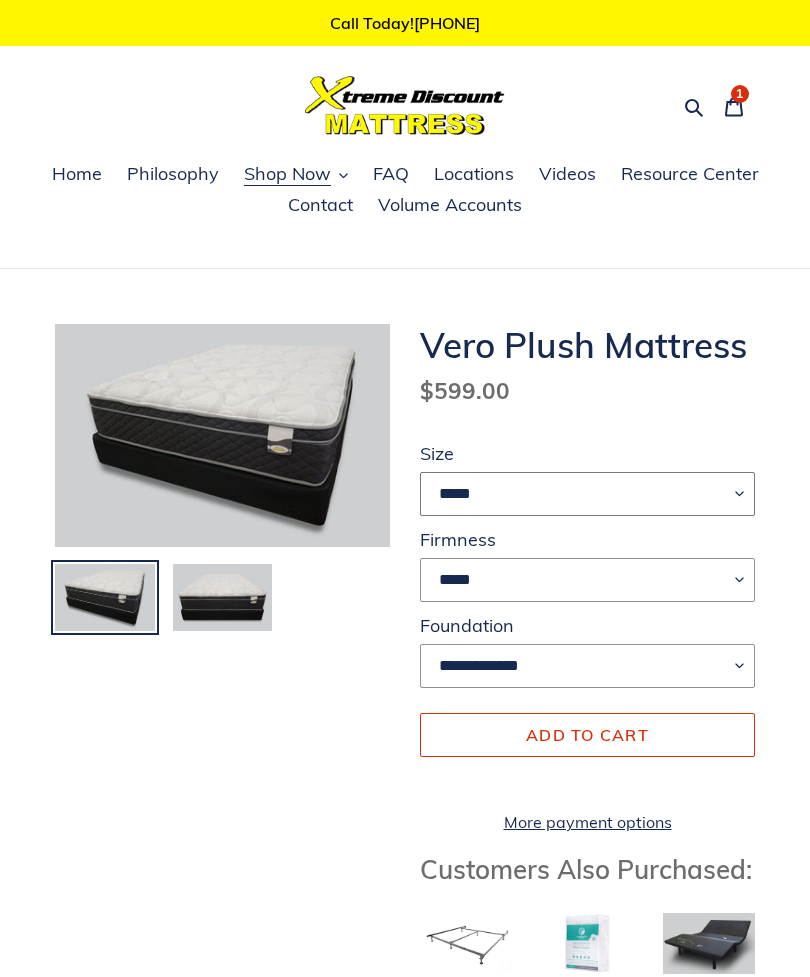 click on "**** ******* **** ***** ****" at bounding box center [587, 494] 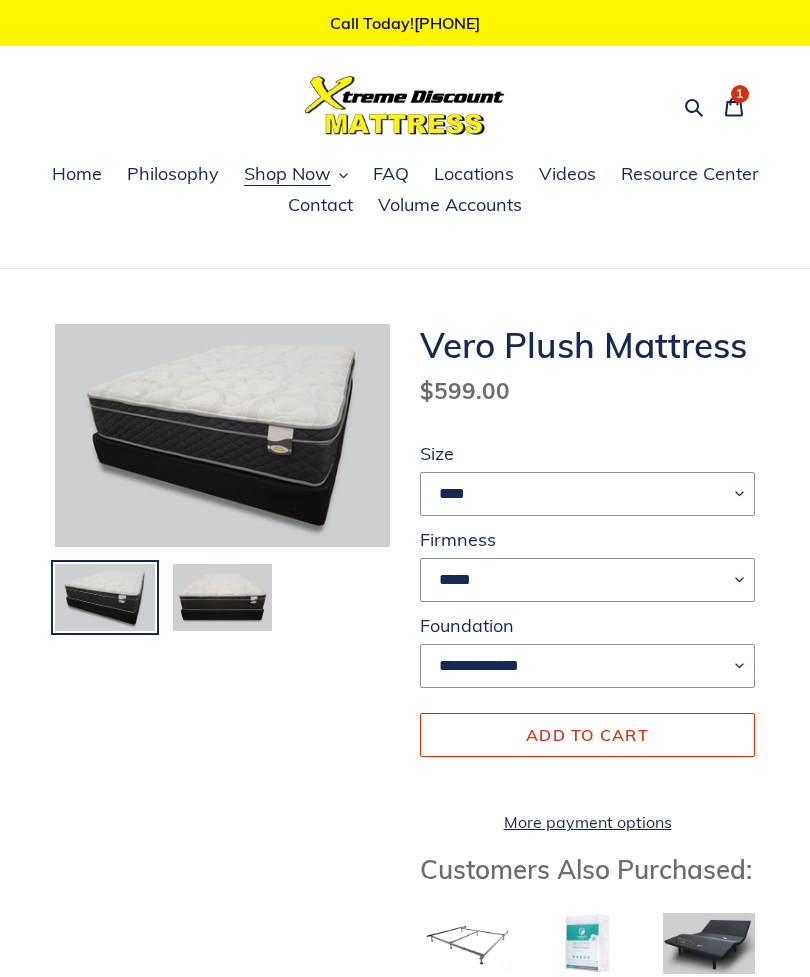 click on "**********" at bounding box center [587, 666] 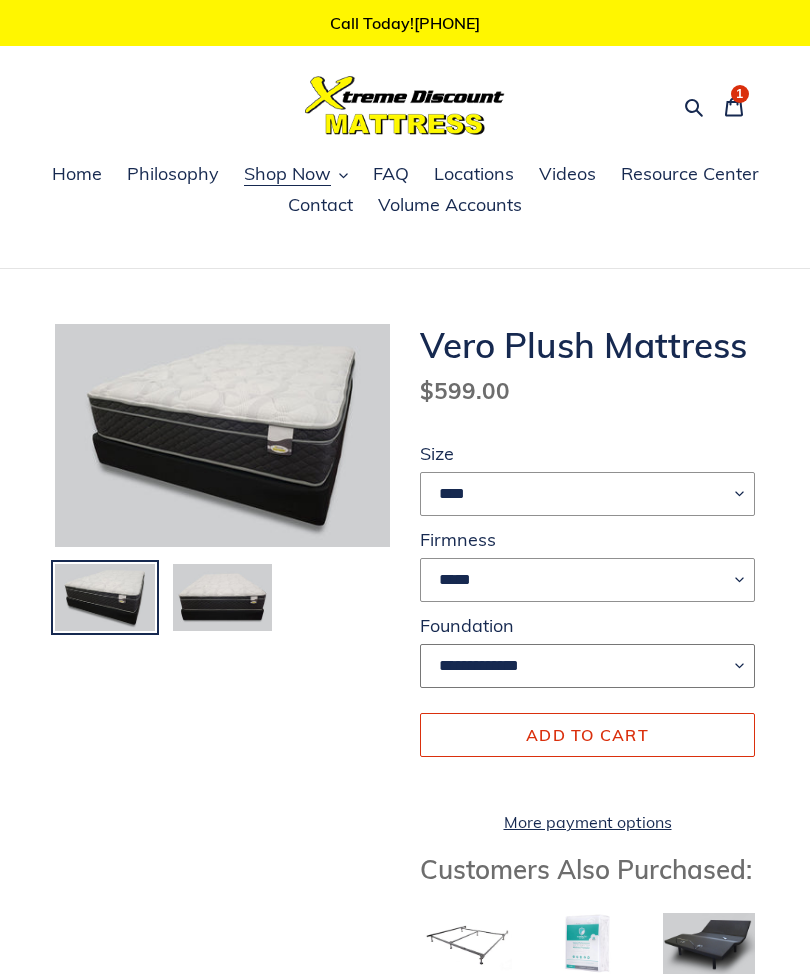 select on "**********" 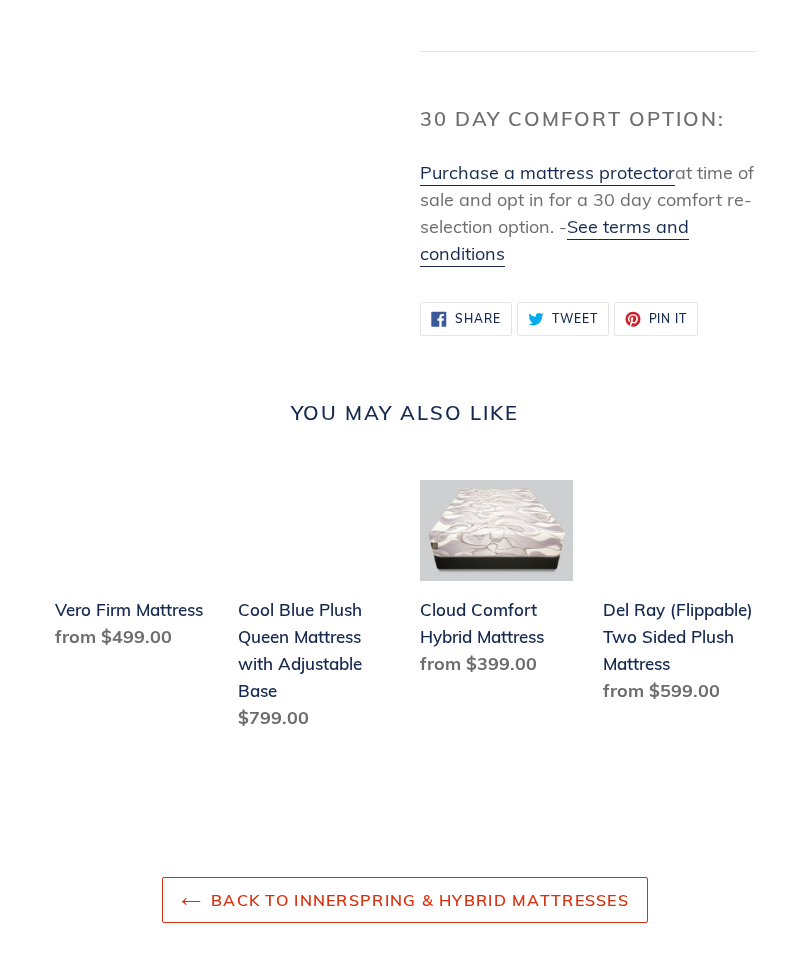 scroll, scrollTop: 2460, scrollLeft: 0, axis: vertical 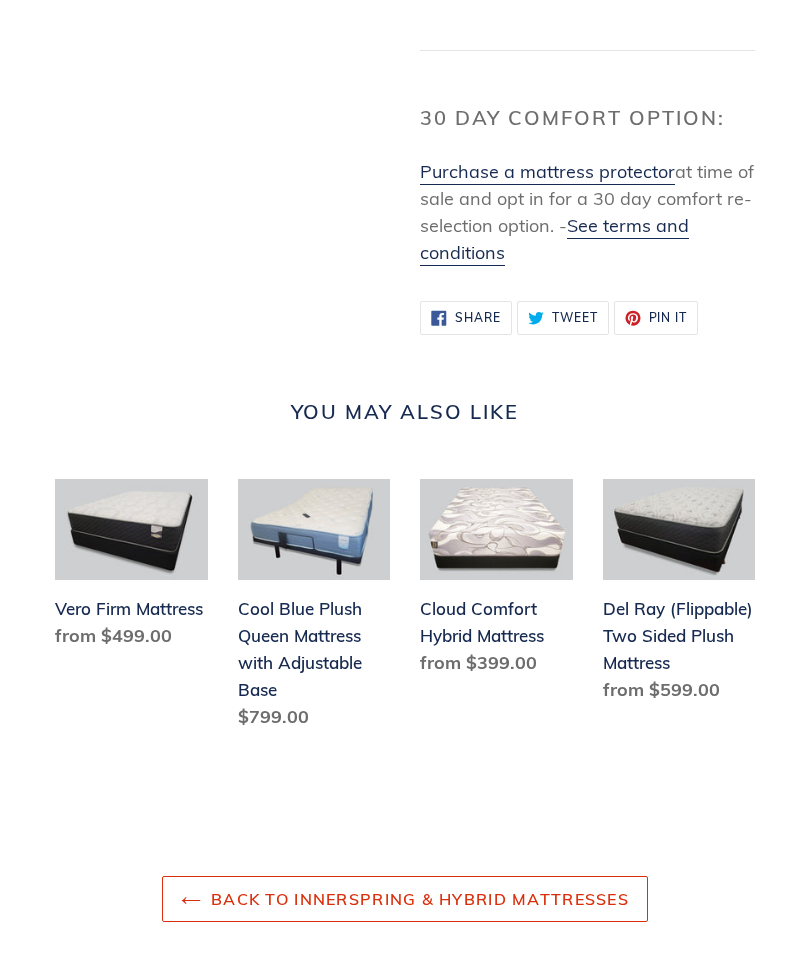 click on "Cloud Comfort Hybrid Mattress" at bounding box center [496, 582] 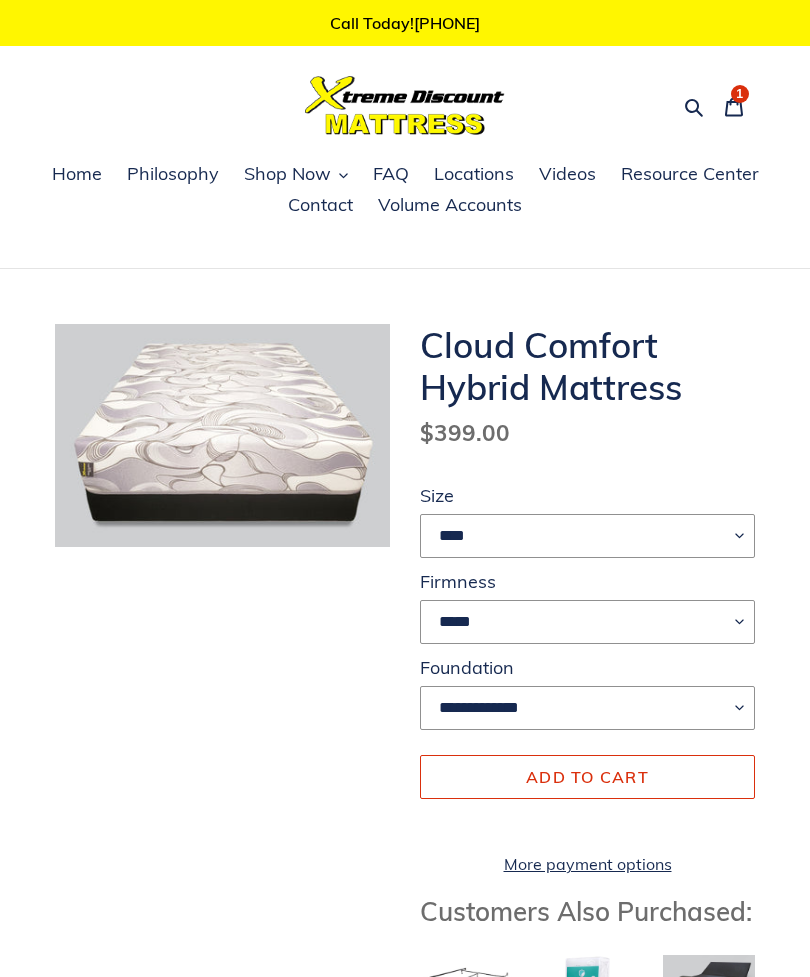 scroll, scrollTop: 0, scrollLeft: 0, axis: both 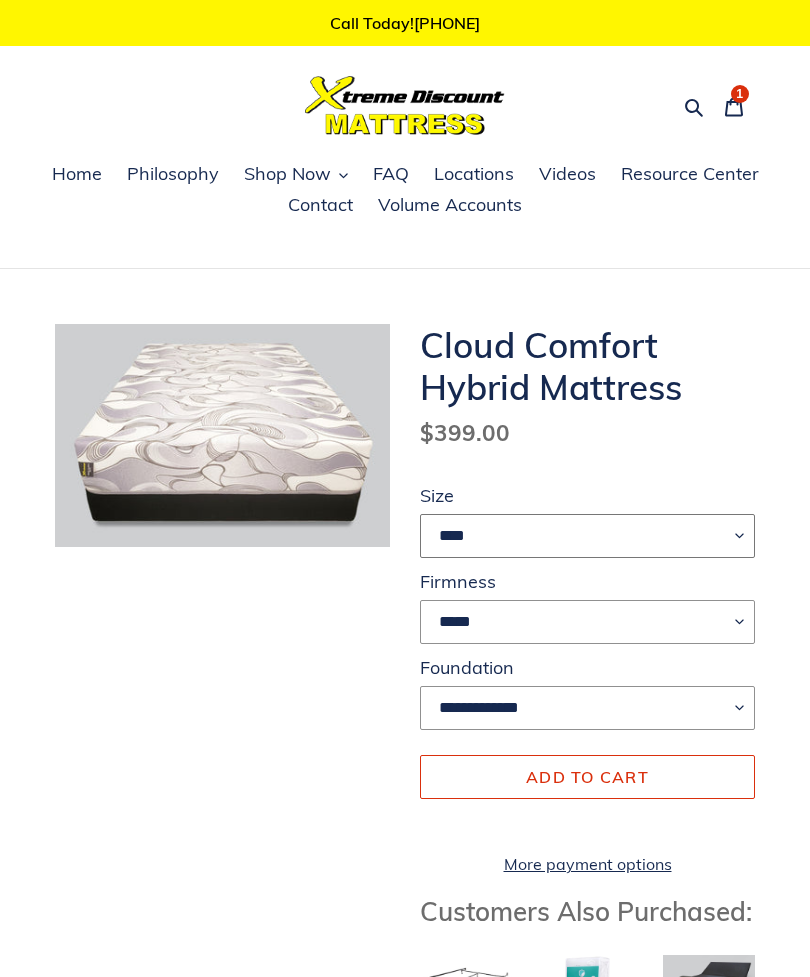 click on "**** ******* **** ***** ****" at bounding box center [587, 536] 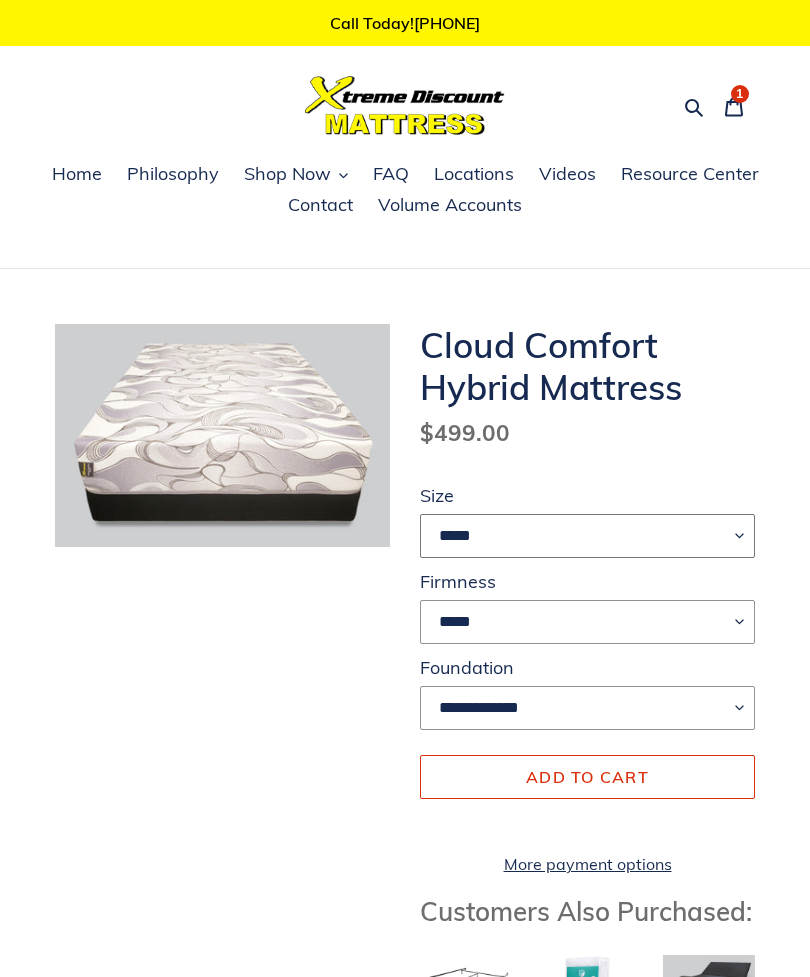 click on "**** ******* **** ***** ****" at bounding box center [587, 536] 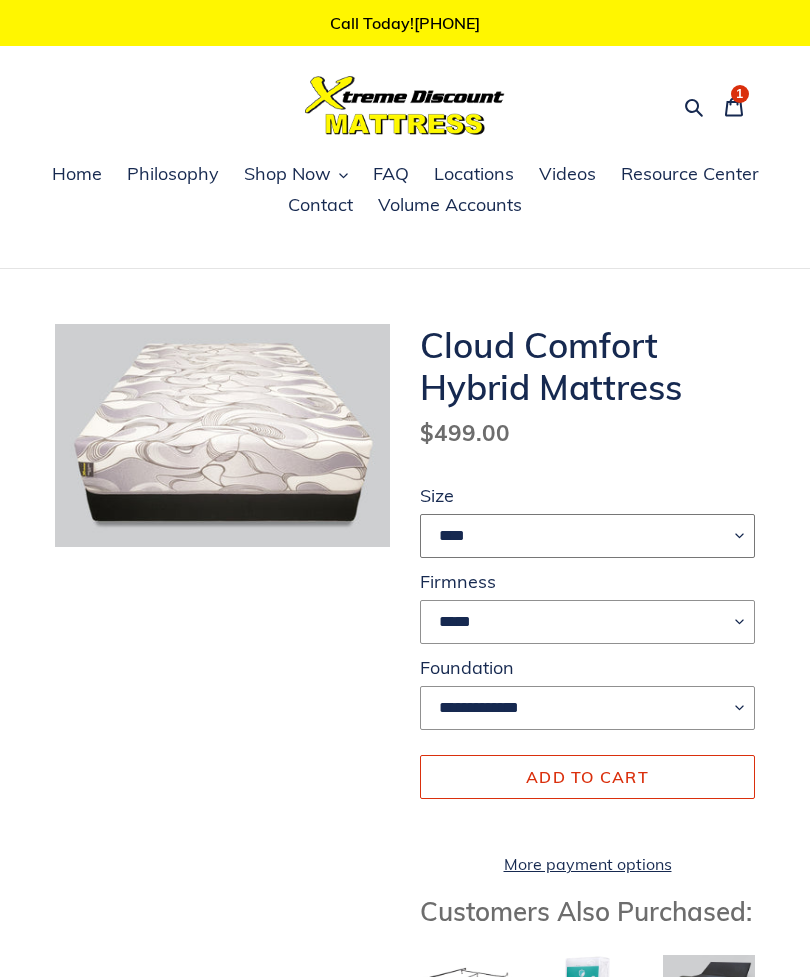 click on "**** ******* **** ***** ****" at bounding box center [587, 536] 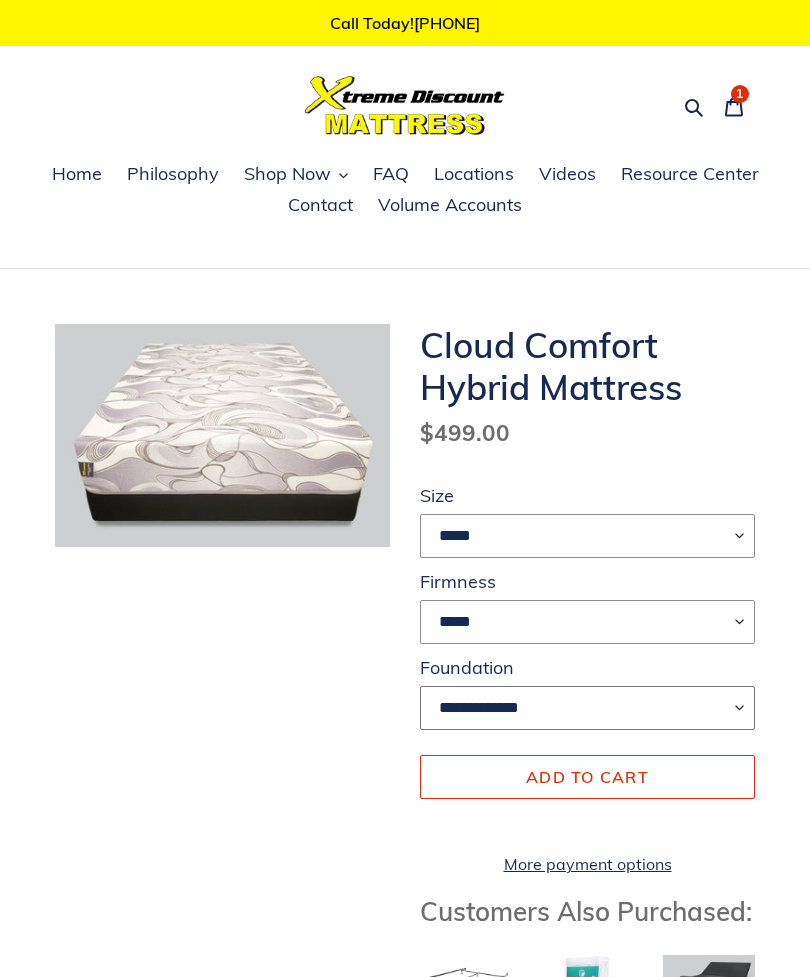 click on "**********" at bounding box center [587, 708] 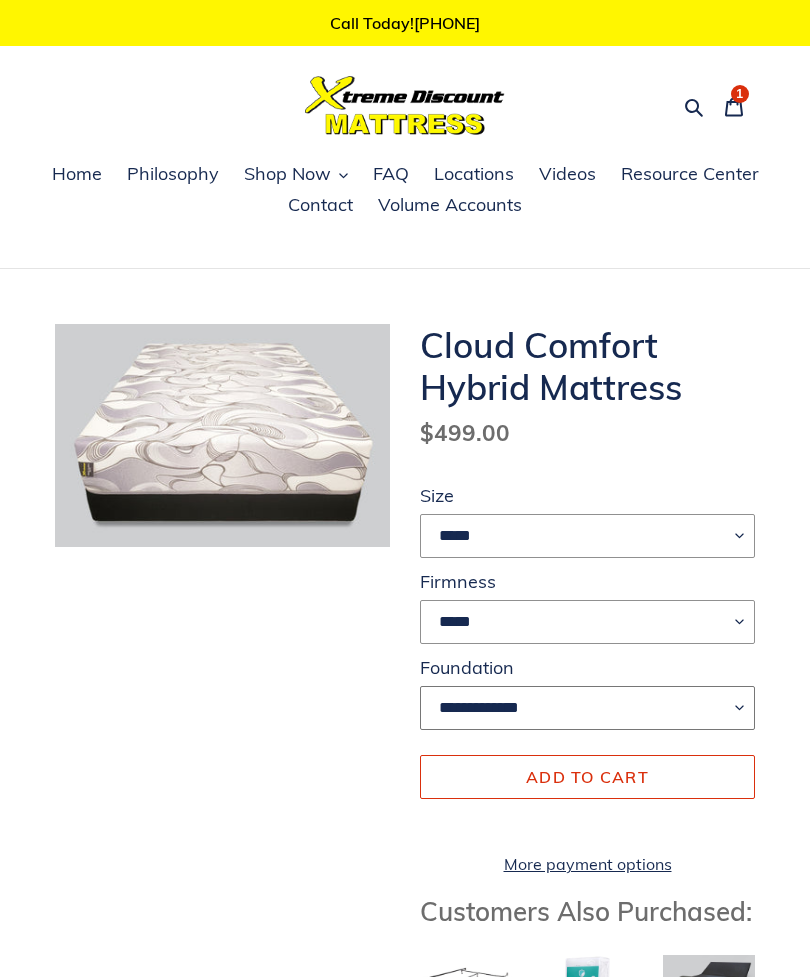 select on "**********" 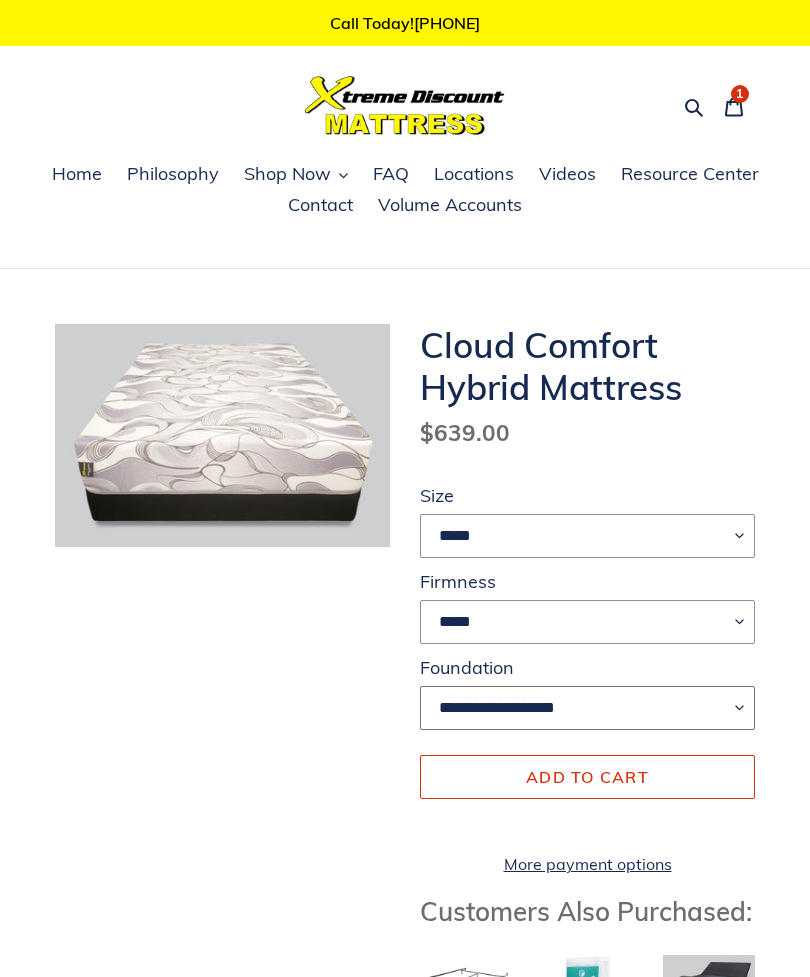click on "**********" at bounding box center (587, 708) 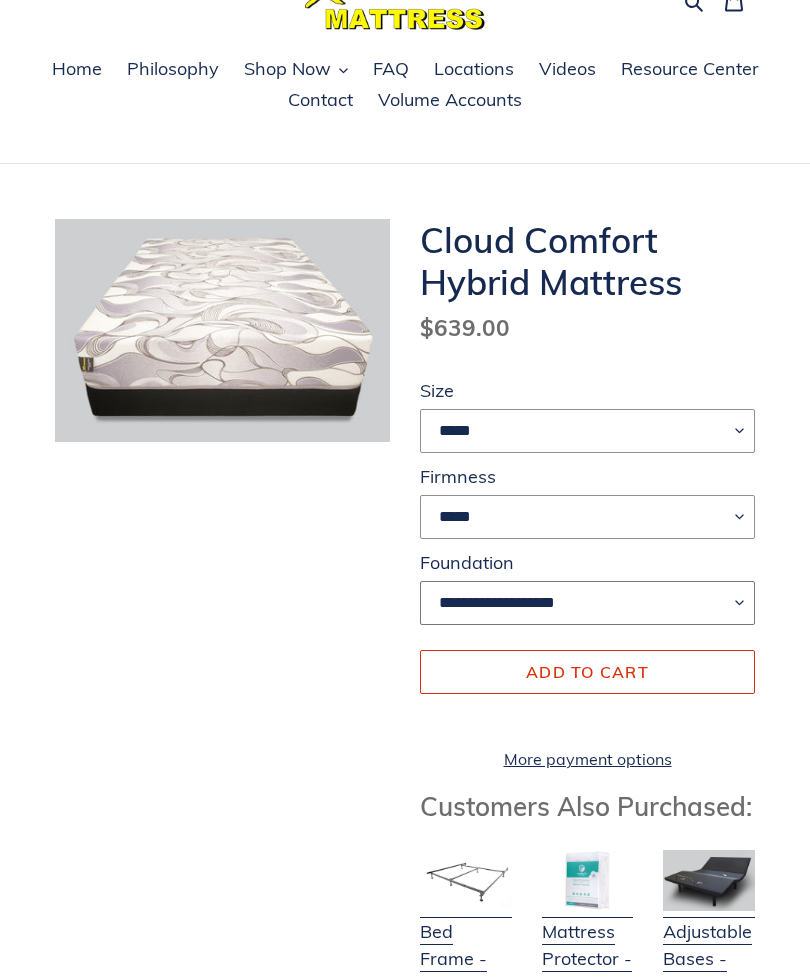 scroll, scrollTop: 102, scrollLeft: 0, axis: vertical 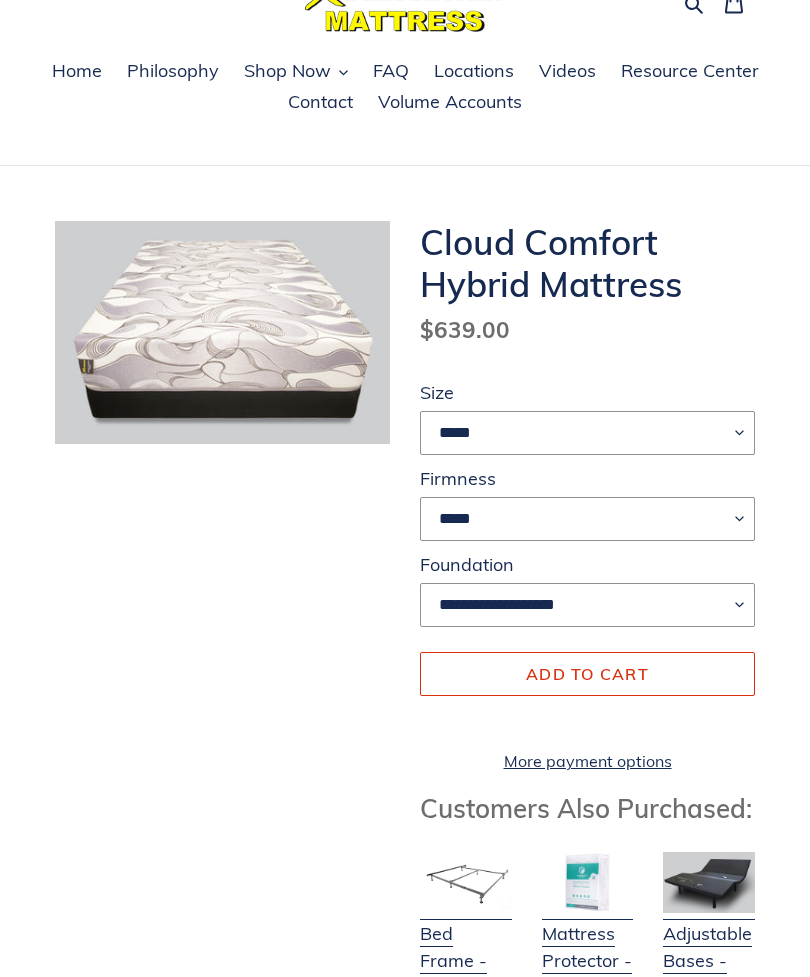 click on "Add to cart" at bounding box center (587, 675) 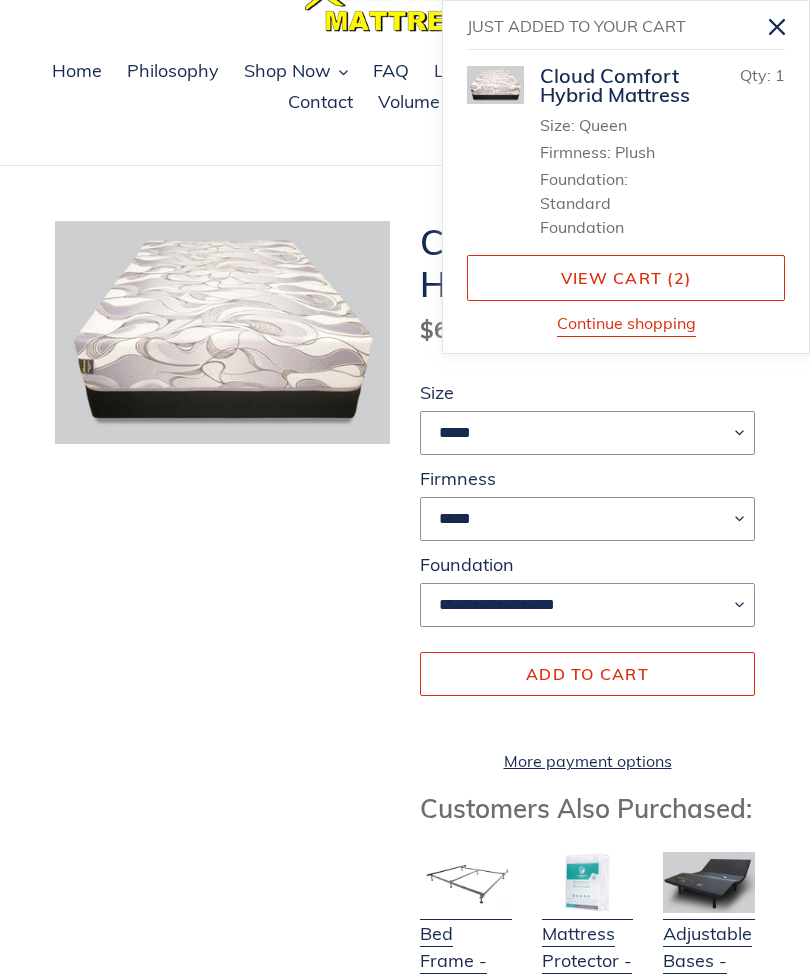 click on "View cart ( 2 )" at bounding box center [626, 278] 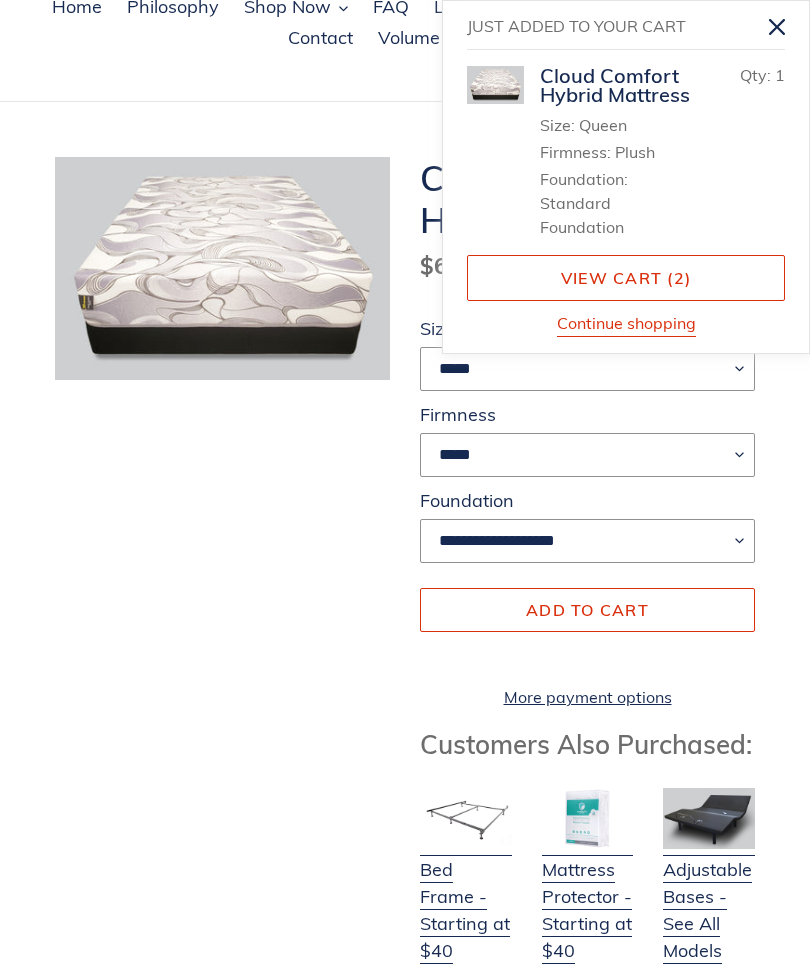 click on "**********" at bounding box center (390, 1313) 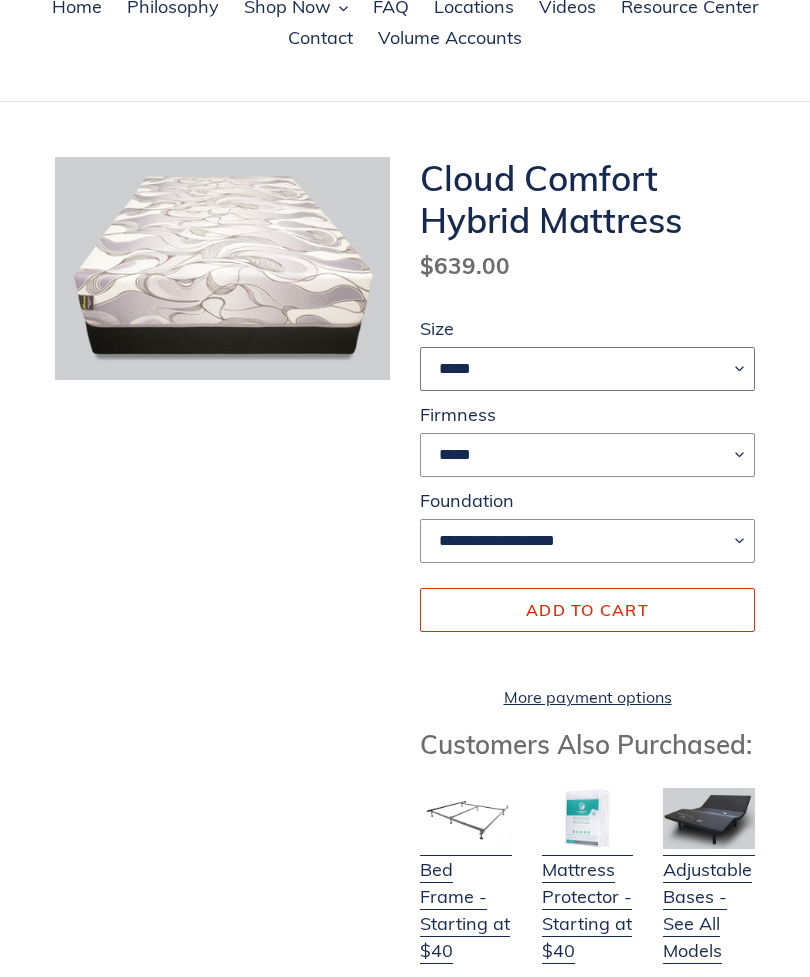 click on "**** ******* **** ***** ****" at bounding box center (587, 369) 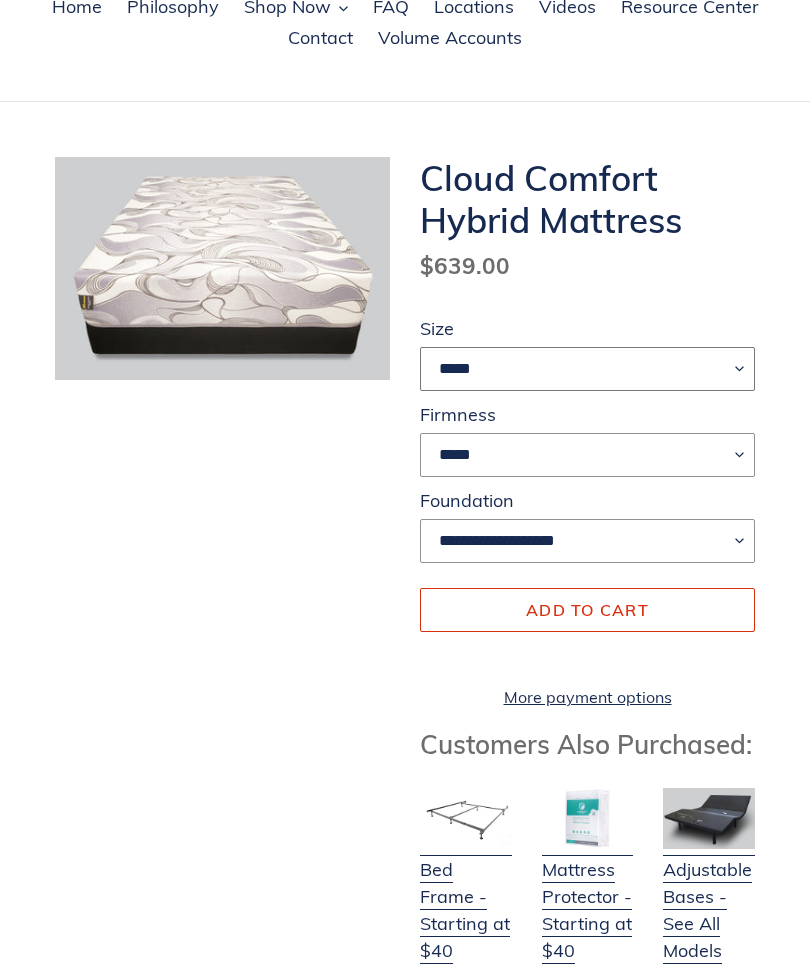 select on "****" 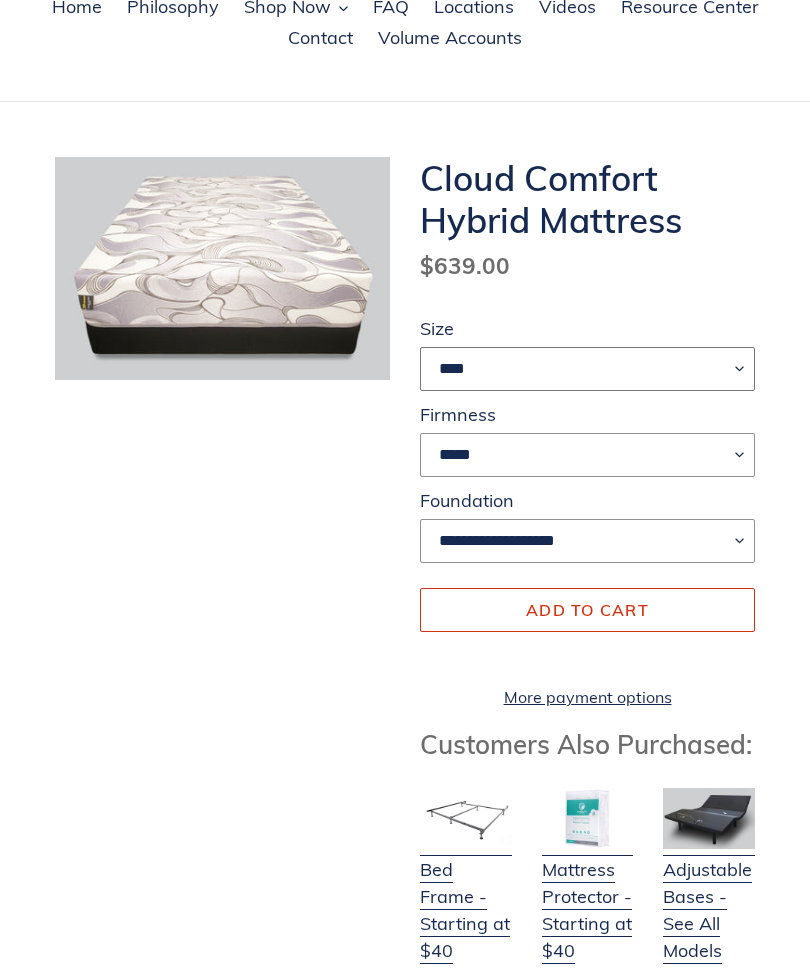 select on "**********" 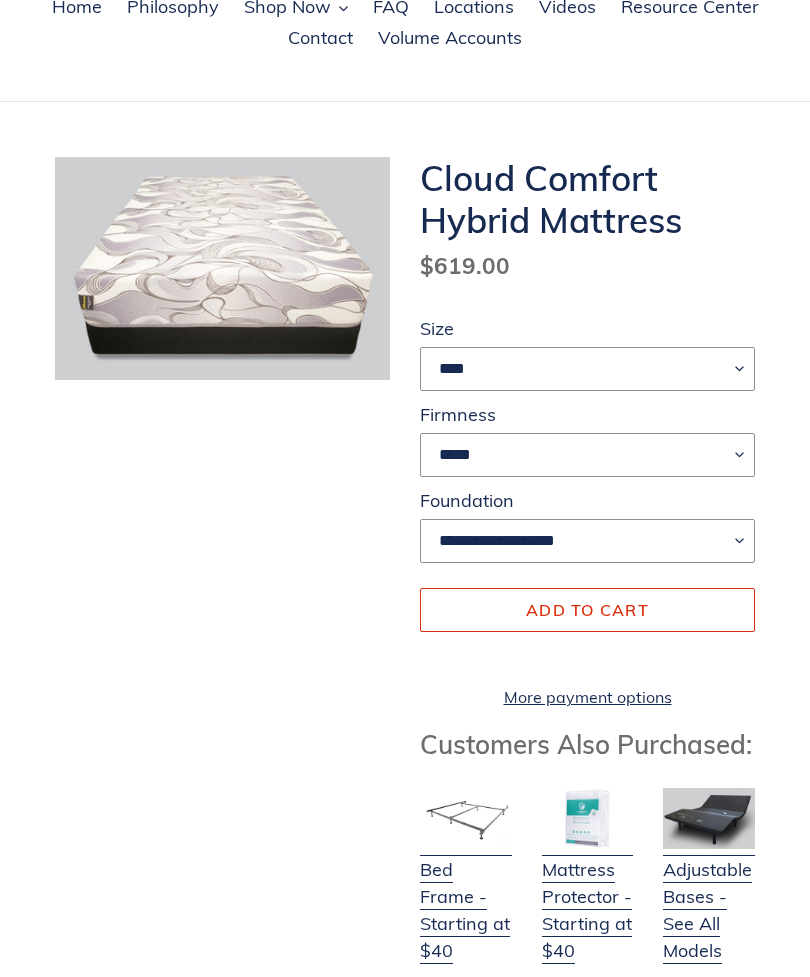 click on "**********" at bounding box center (587, 541) 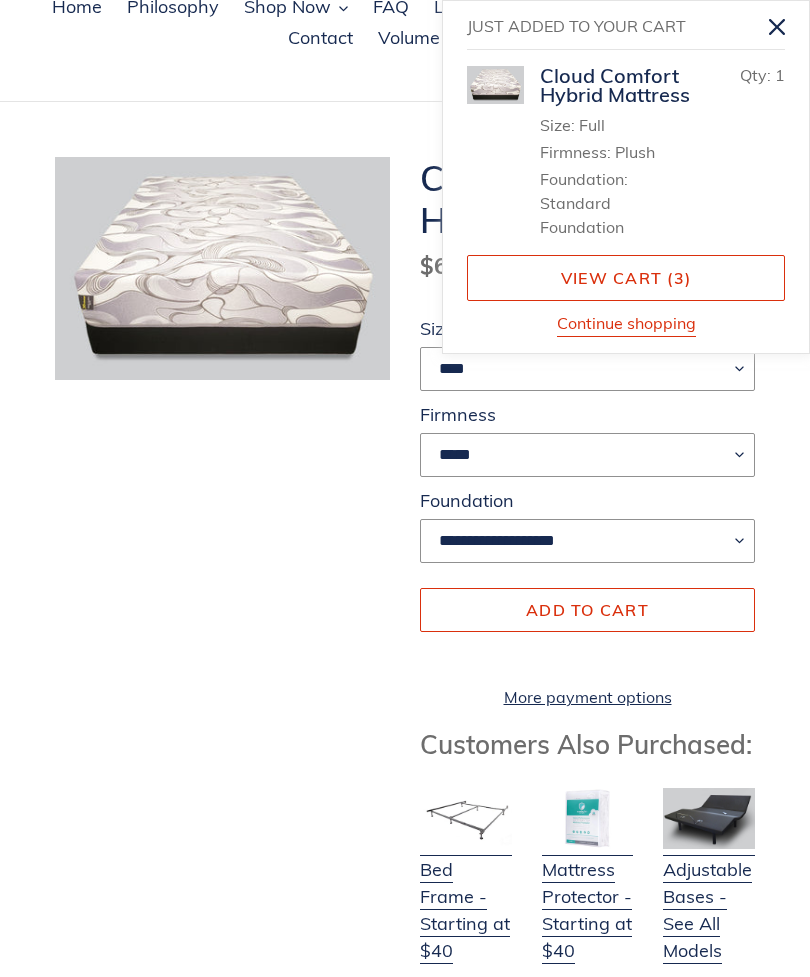 click on "View cart ( 3 )" at bounding box center (626, 278) 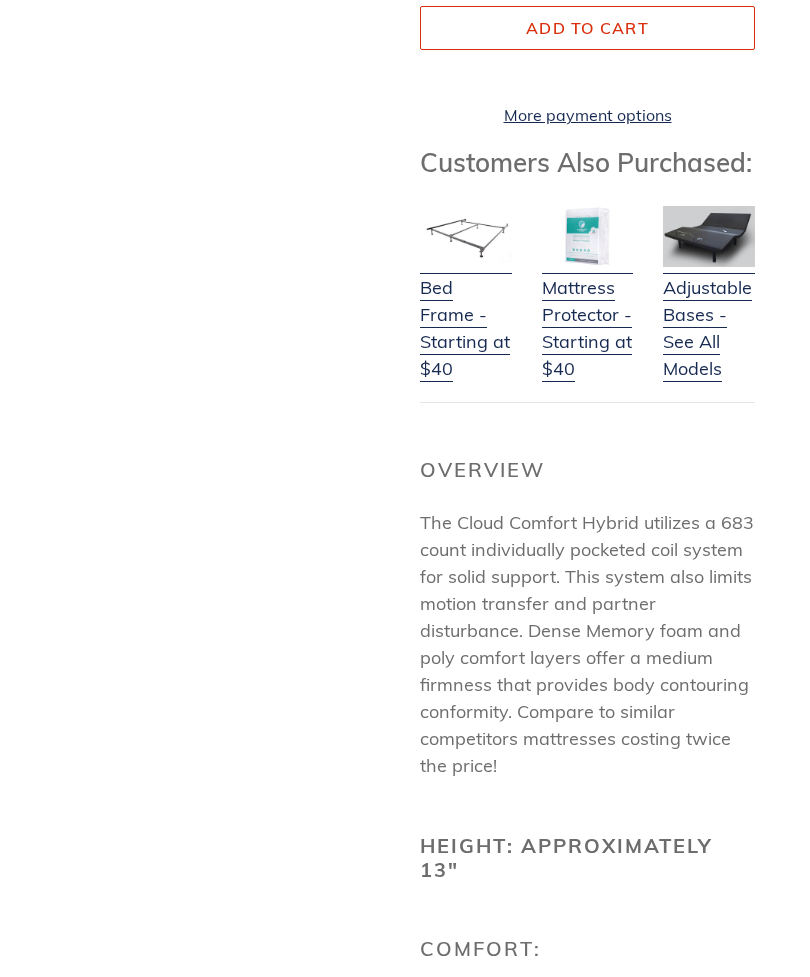 scroll, scrollTop: 734, scrollLeft: 0, axis: vertical 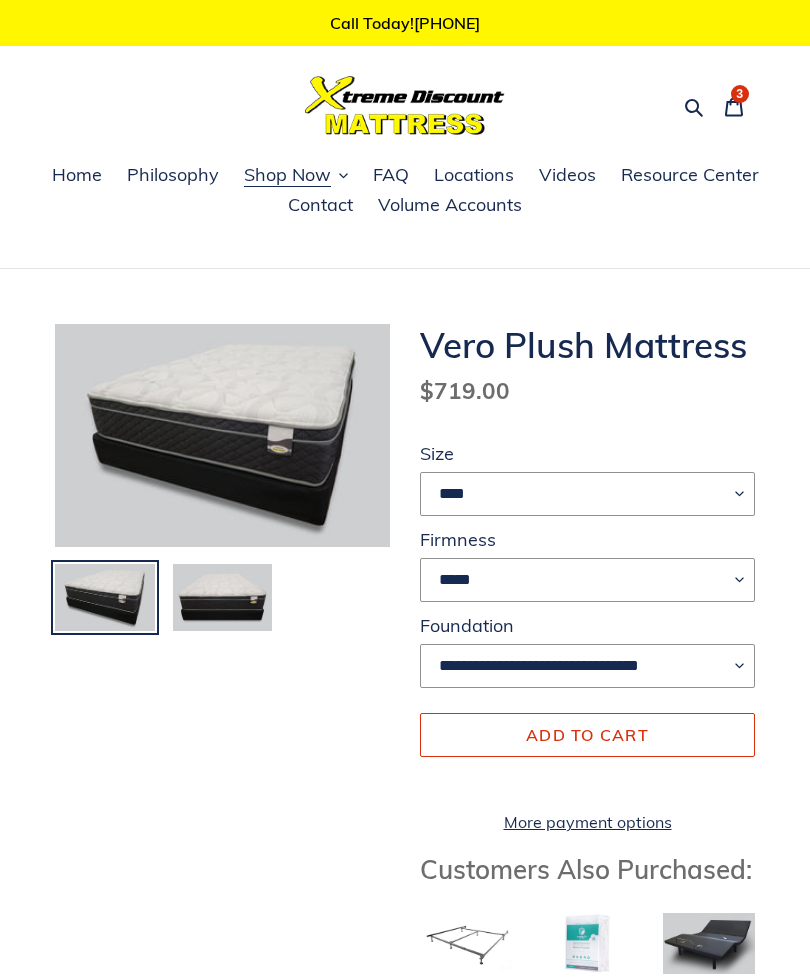 select on "****" 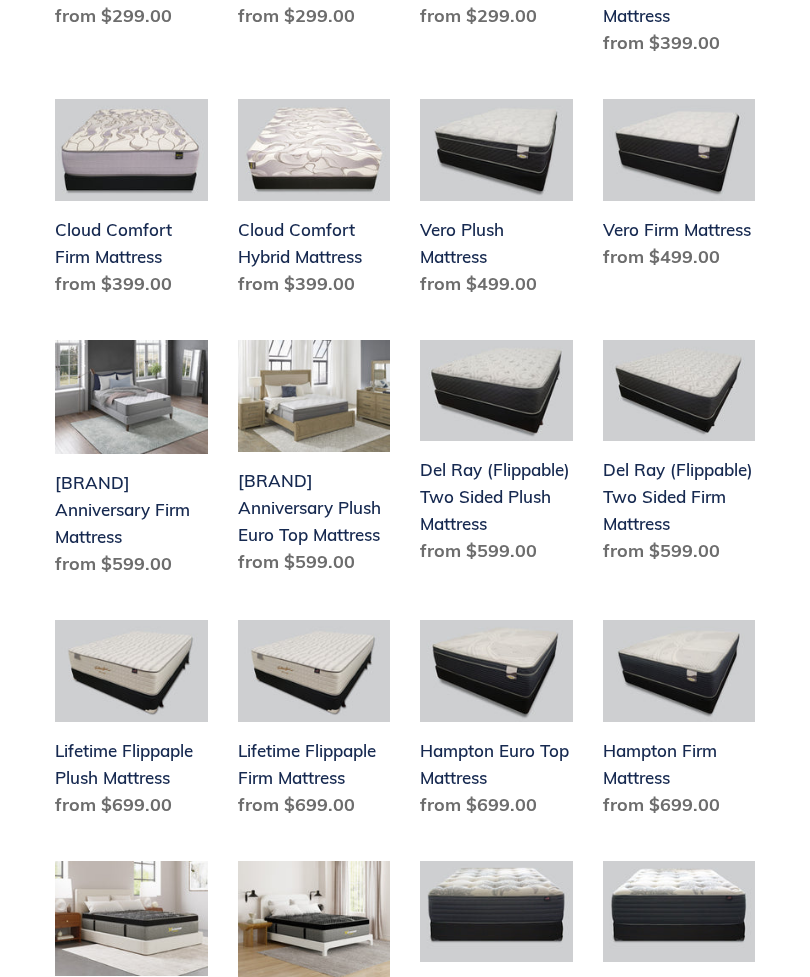 scroll, scrollTop: 1525, scrollLeft: 0, axis: vertical 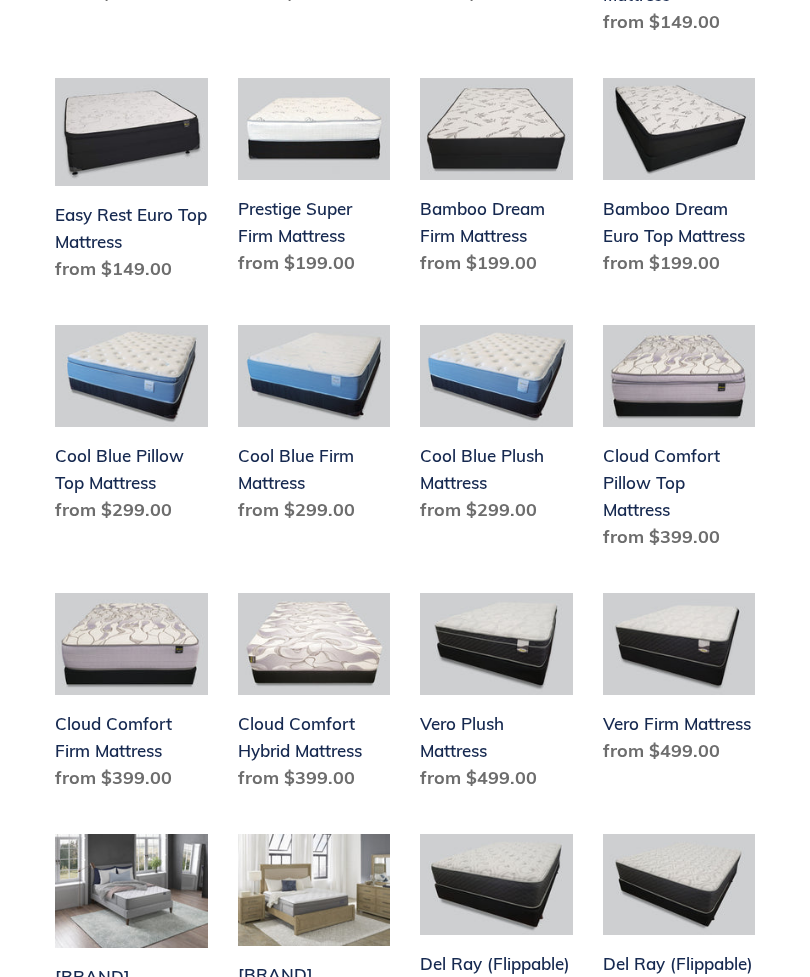 click on "Cloud Comfort Pillow Top Mattress" at bounding box center [679, 441] 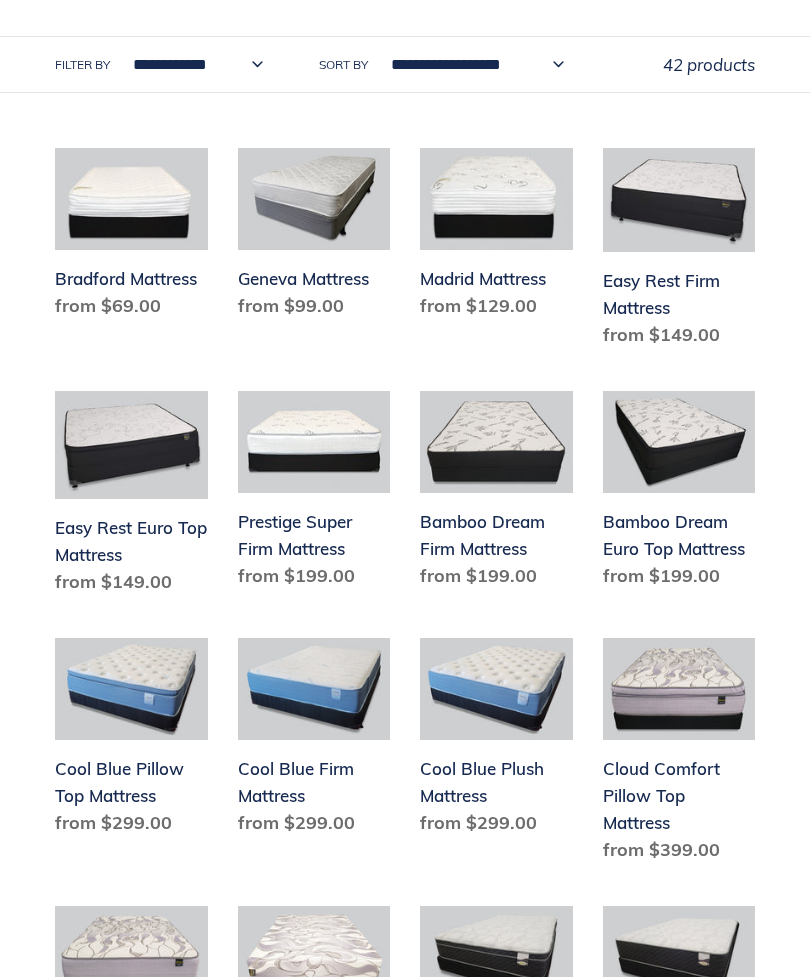scroll, scrollTop: 719, scrollLeft: 0, axis: vertical 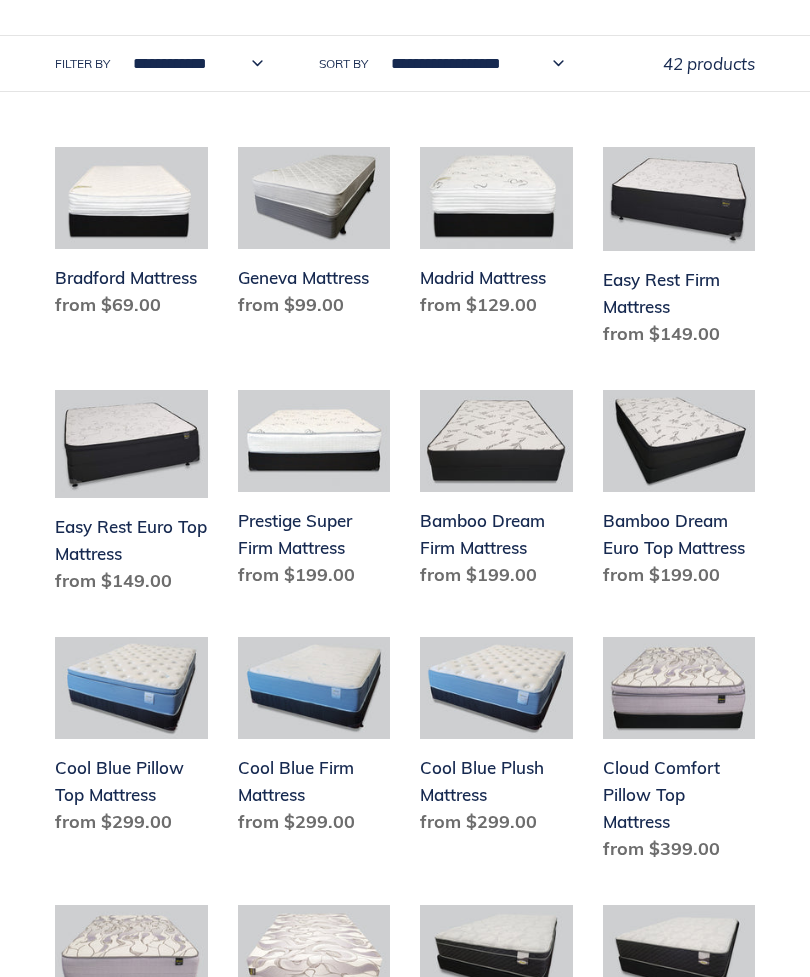 click on "Cool Blue Pillow Top Mattress
Cool Blue Pillow Top Mattress
Regular price
from $299.00
Sale price
from $299.00
Regular price
Unit price
/ per
Sale
Sold out" at bounding box center (116, 757) 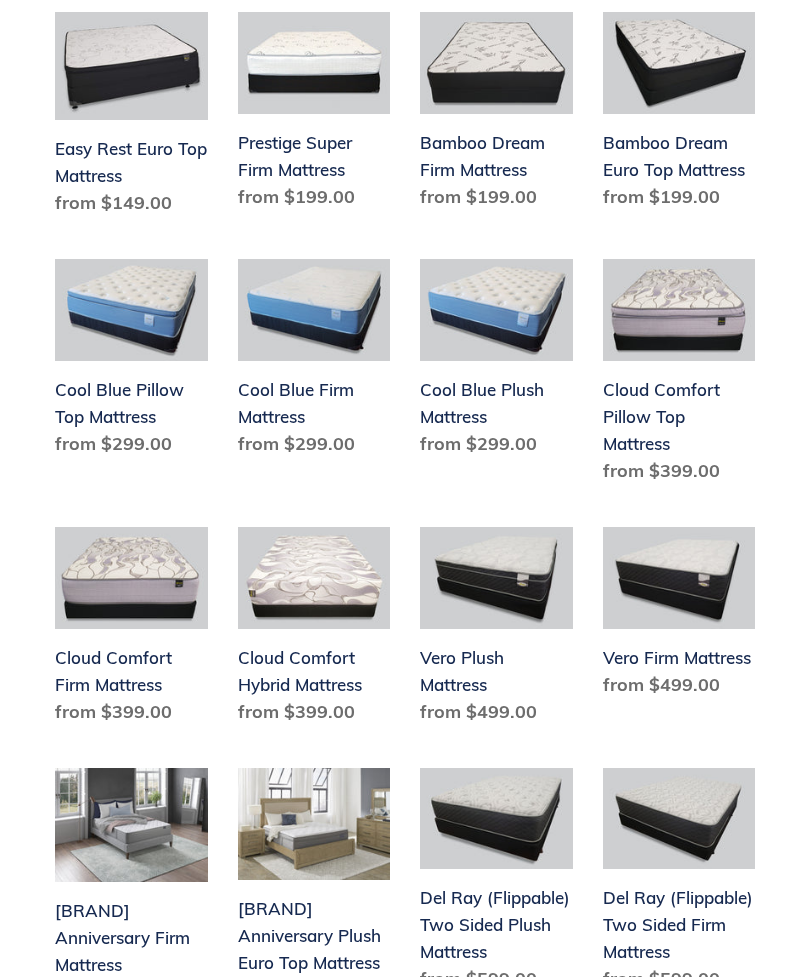 scroll, scrollTop: 1097, scrollLeft: 0, axis: vertical 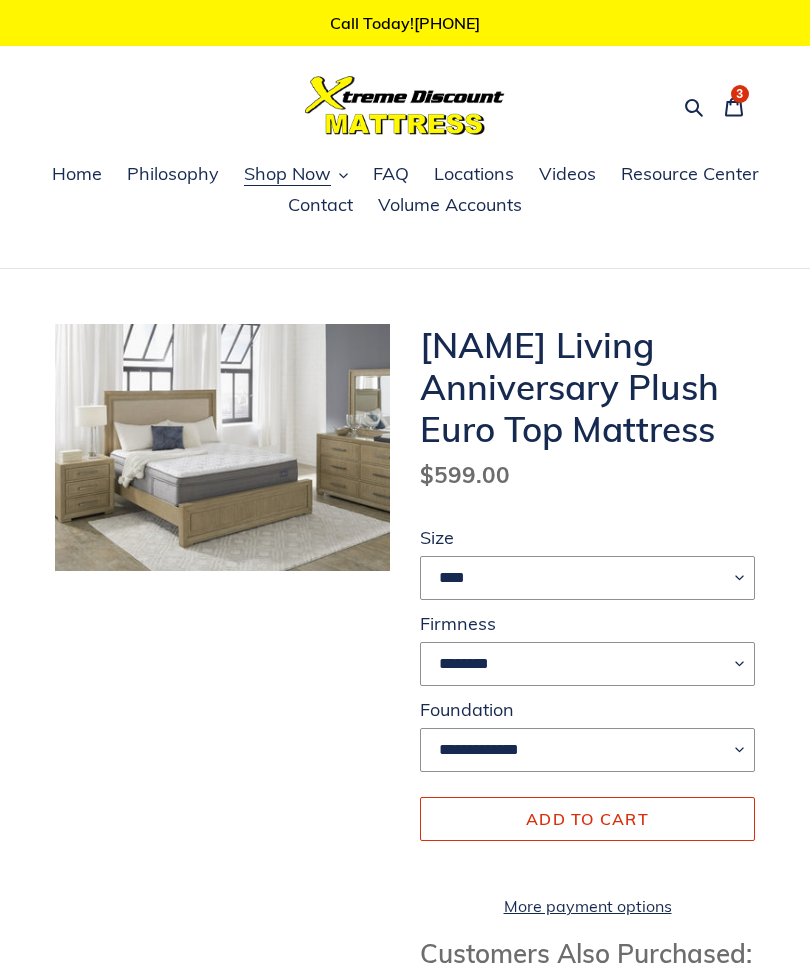 click on "**** ******* **** ***** ****" at bounding box center [587, 578] 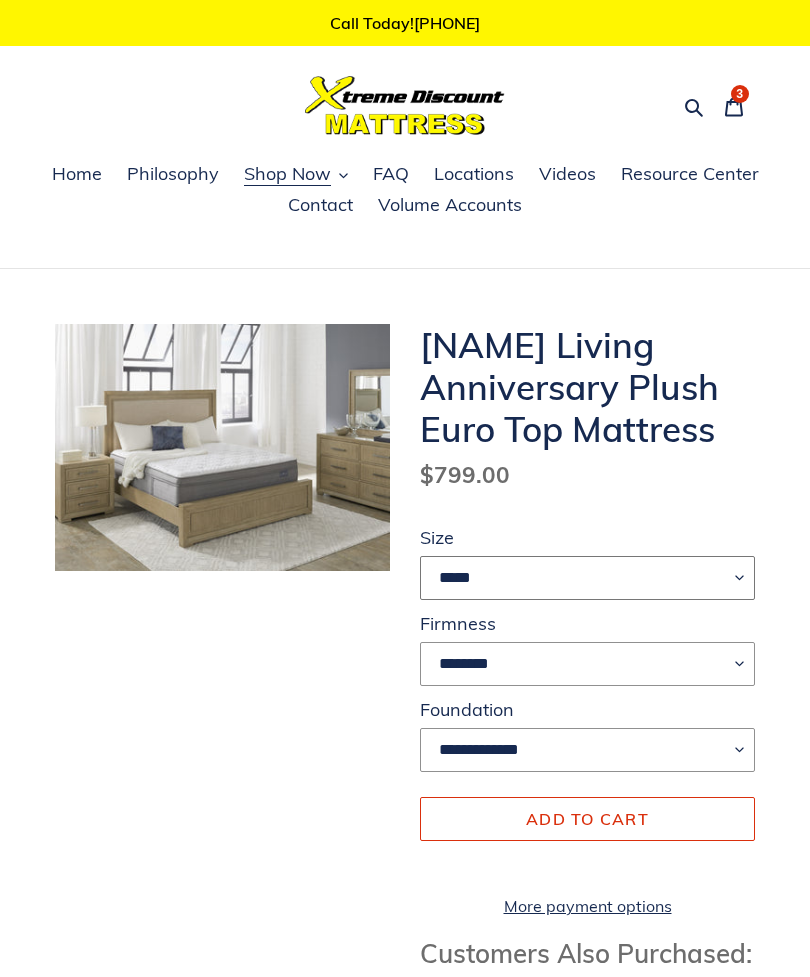 click on "**** ******* **** ***** ****" at bounding box center (587, 578) 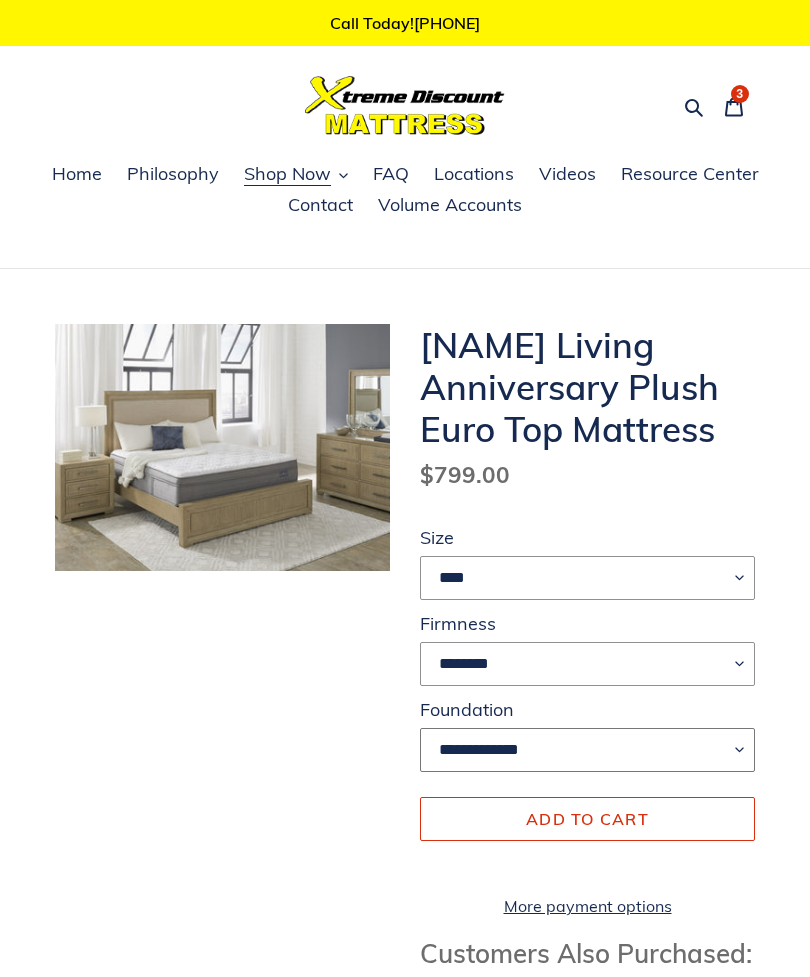 click on "**********" at bounding box center (587, 750) 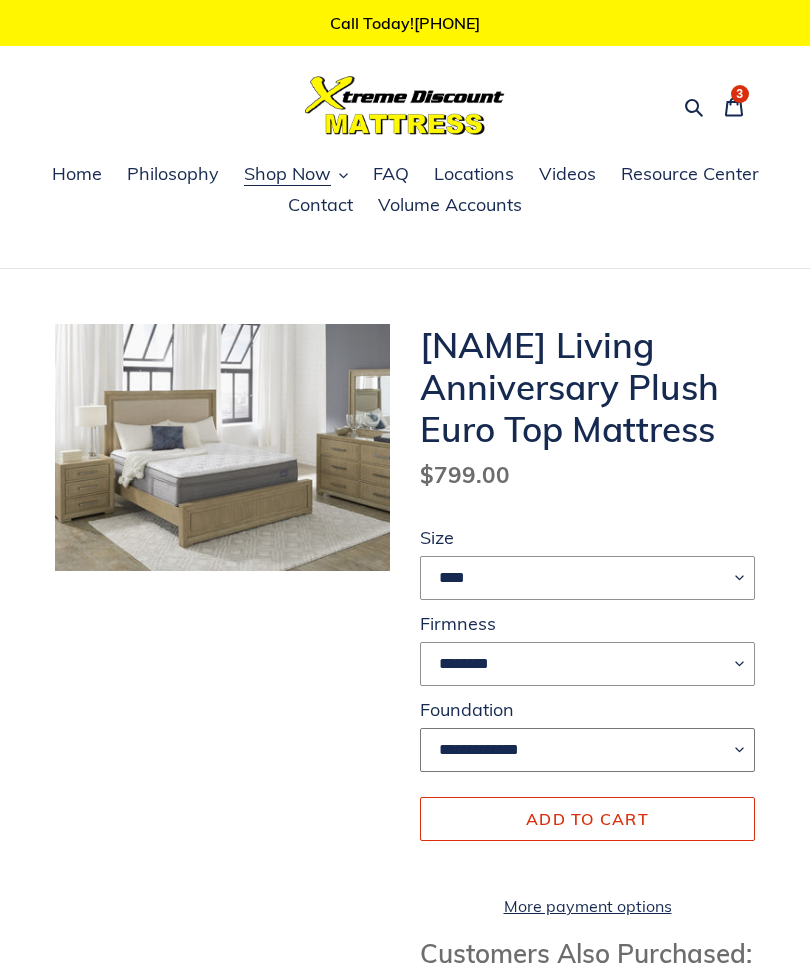 select on "**********" 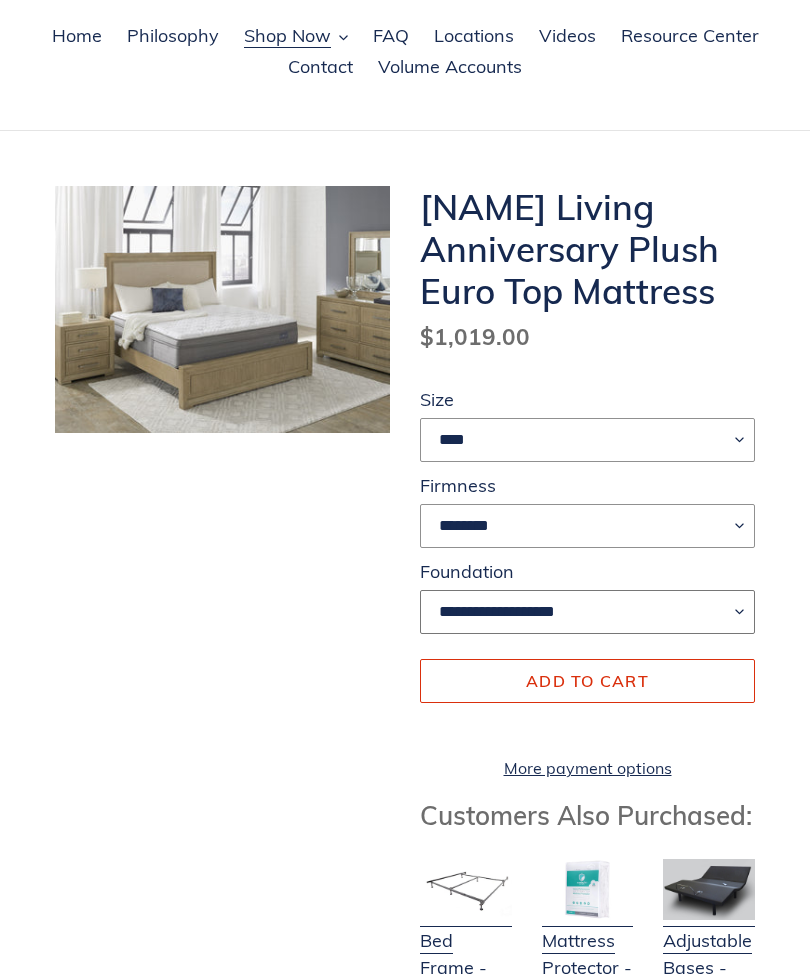 scroll, scrollTop: 0, scrollLeft: 0, axis: both 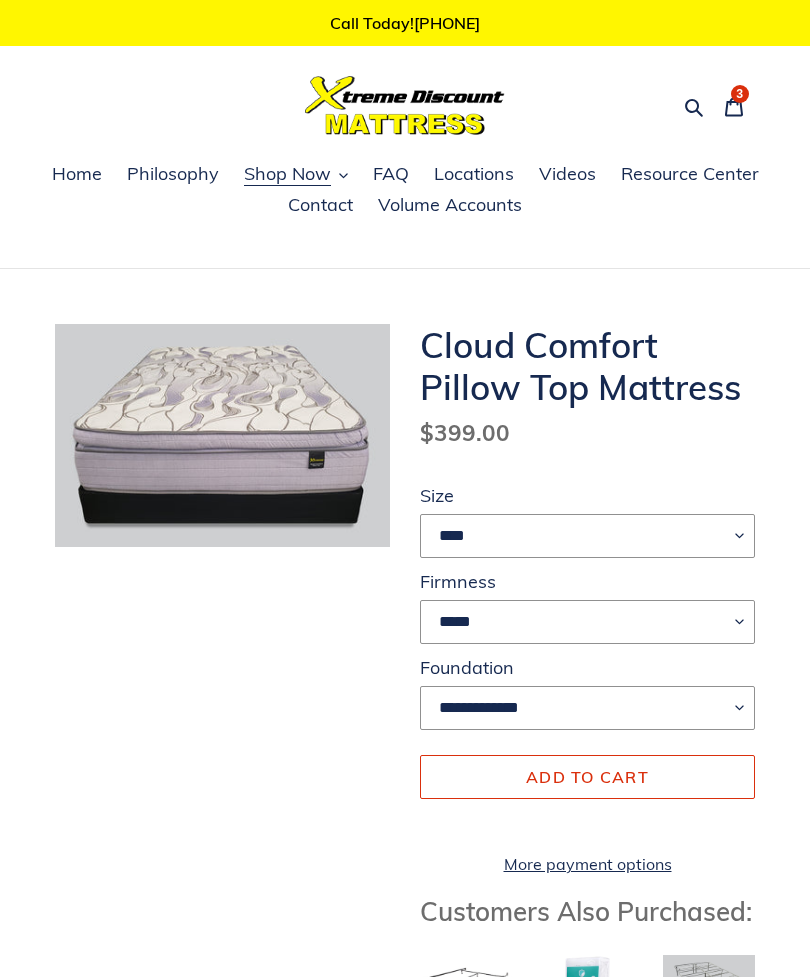 click on "**** ******* **** ***** ****" at bounding box center (587, 536) 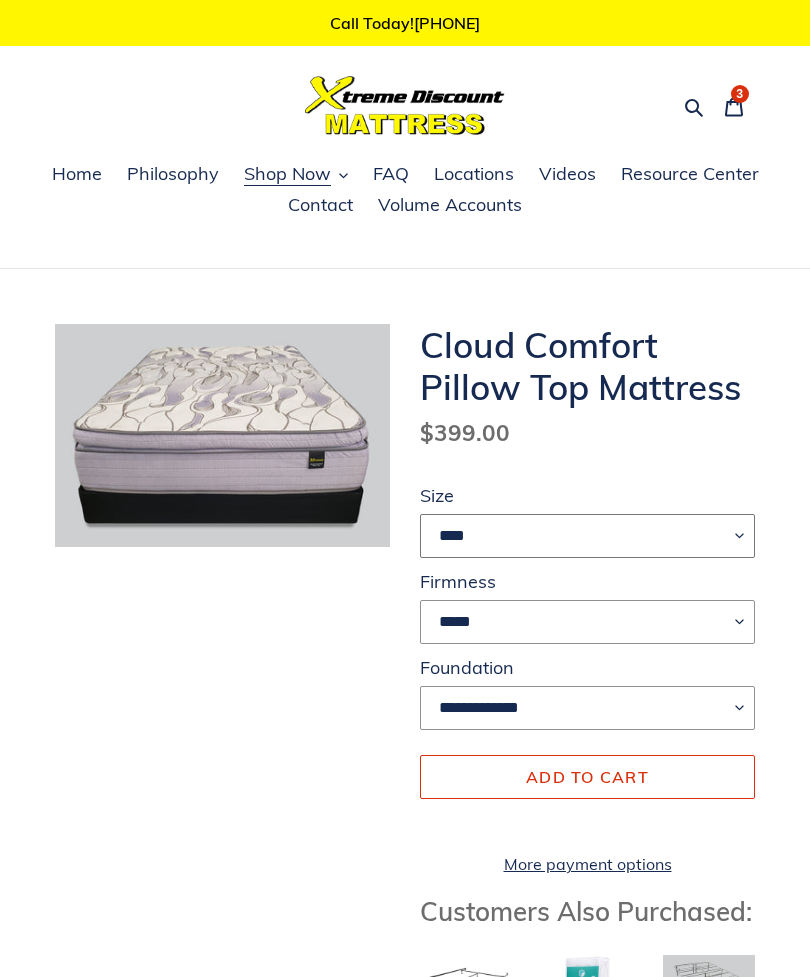 select on "****" 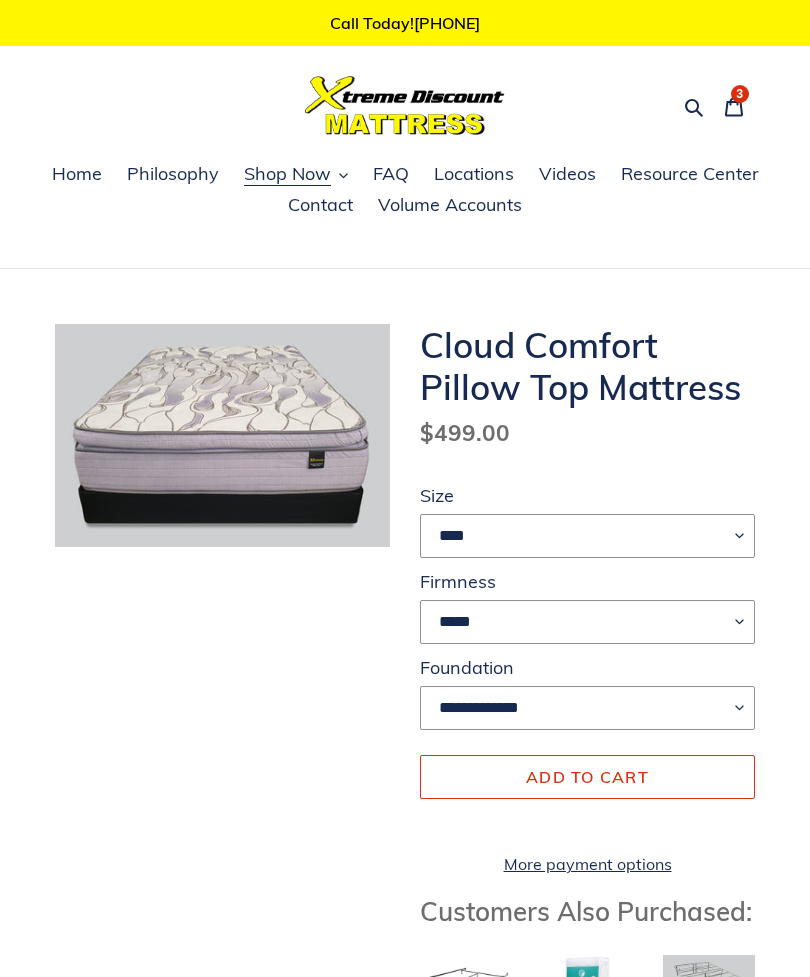 click on "**********" at bounding box center [587, 708] 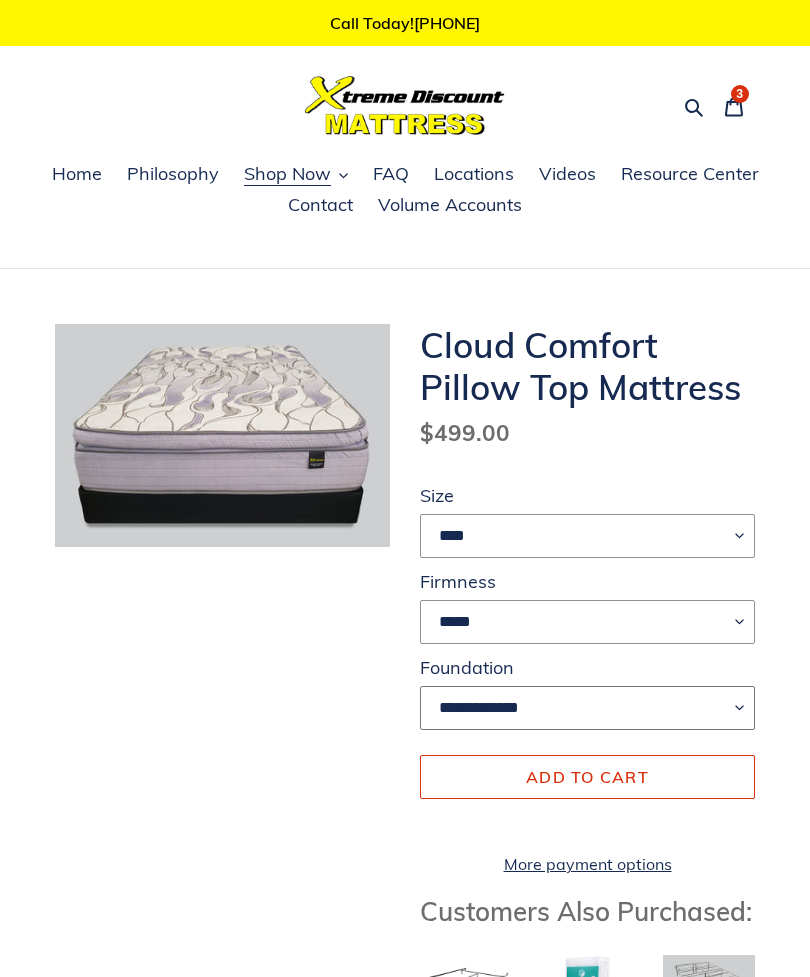 select on "**********" 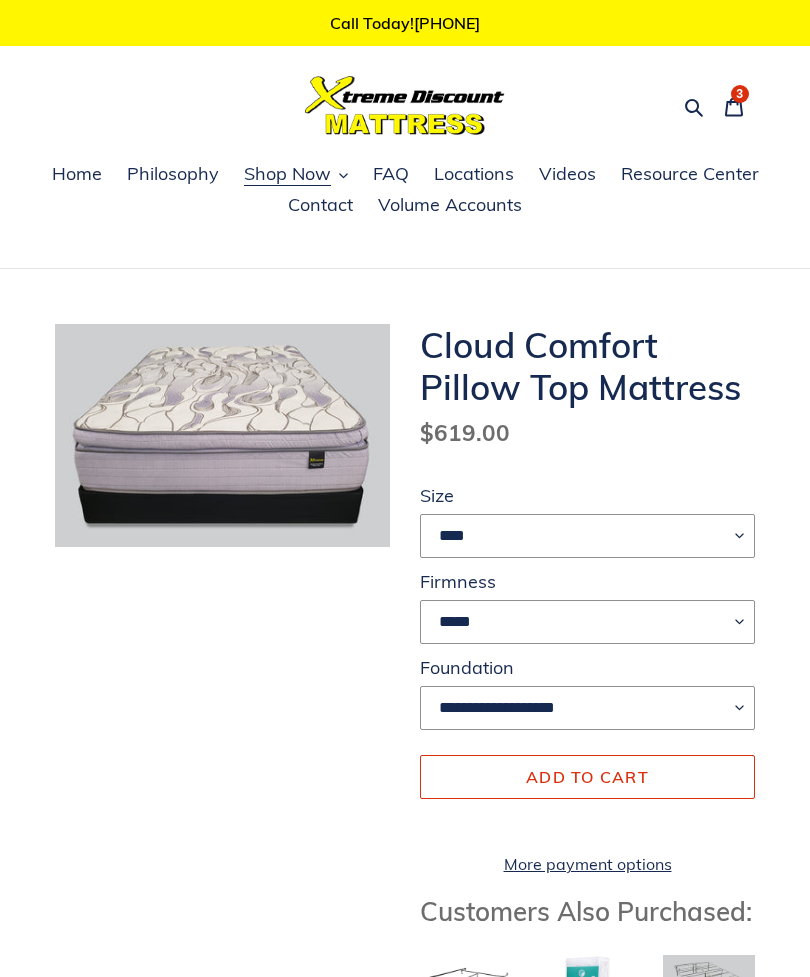 click on "Add to cart" at bounding box center [587, 777] 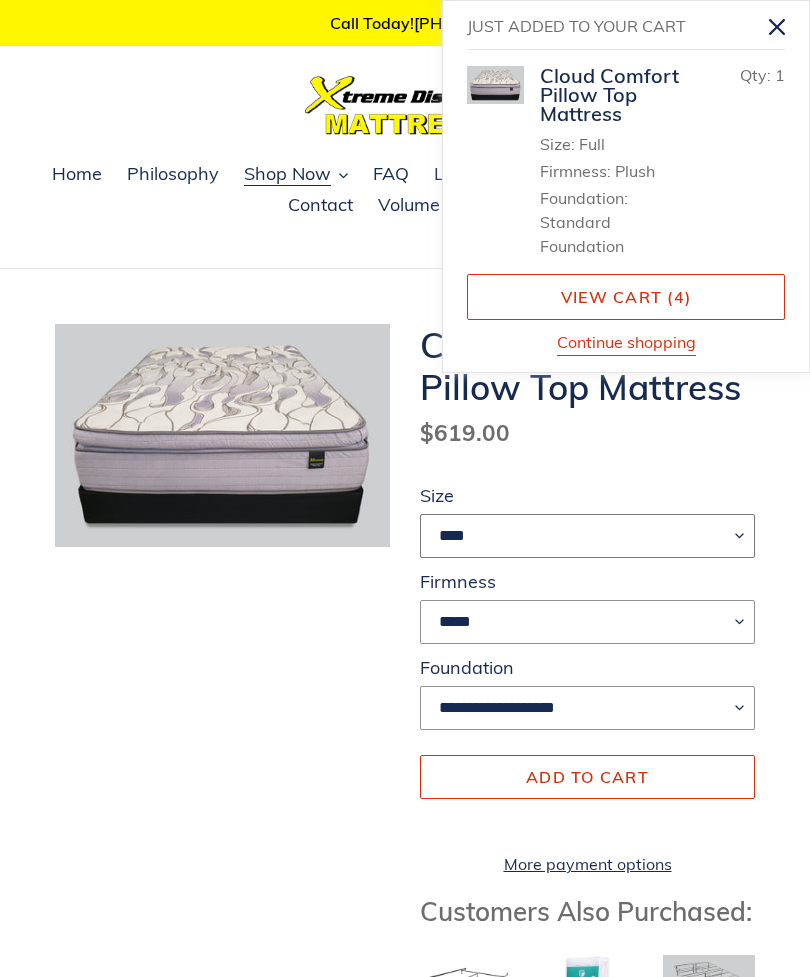 click on "**** ******* **** ***** ****" at bounding box center (587, 536) 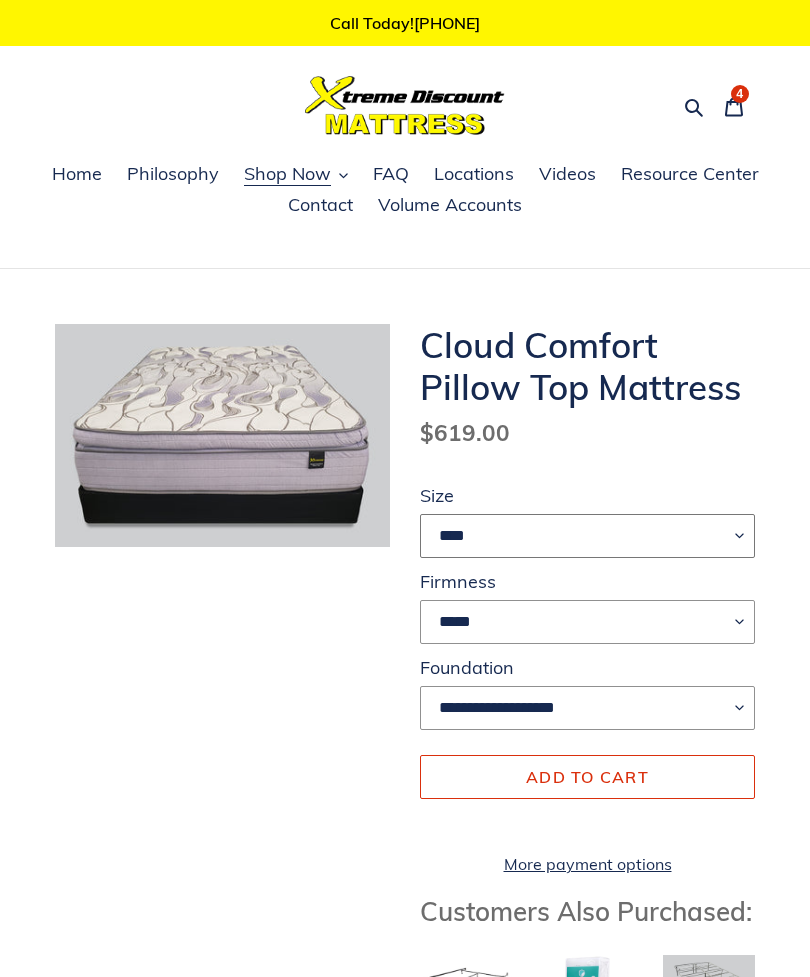 select on "*****" 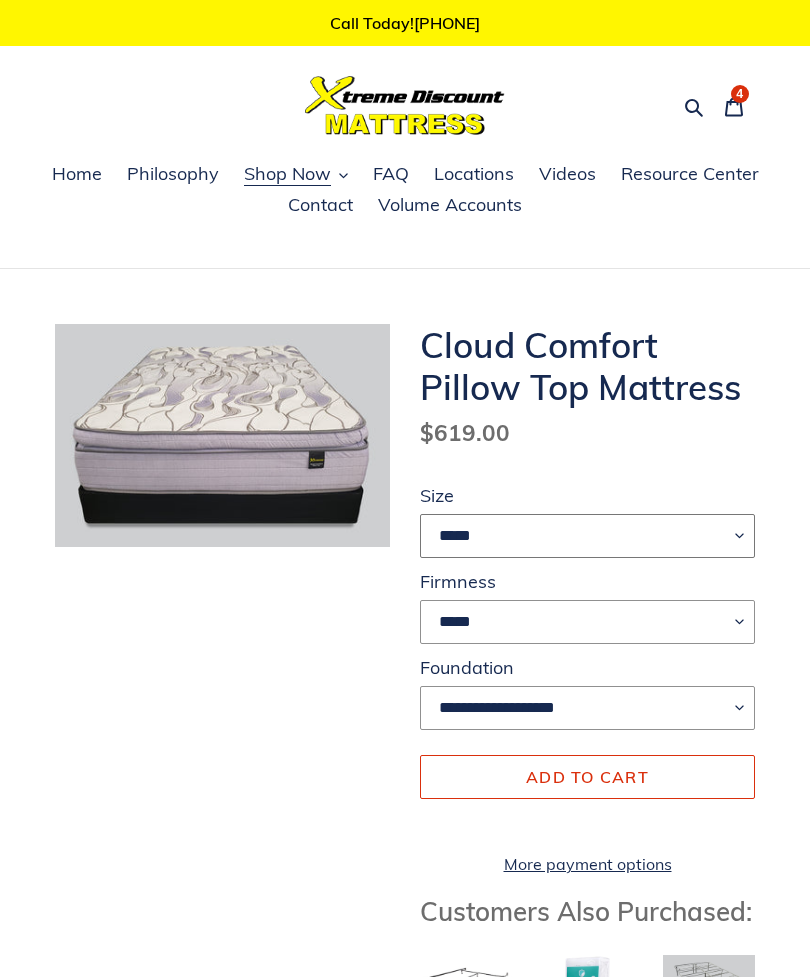 select on "**********" 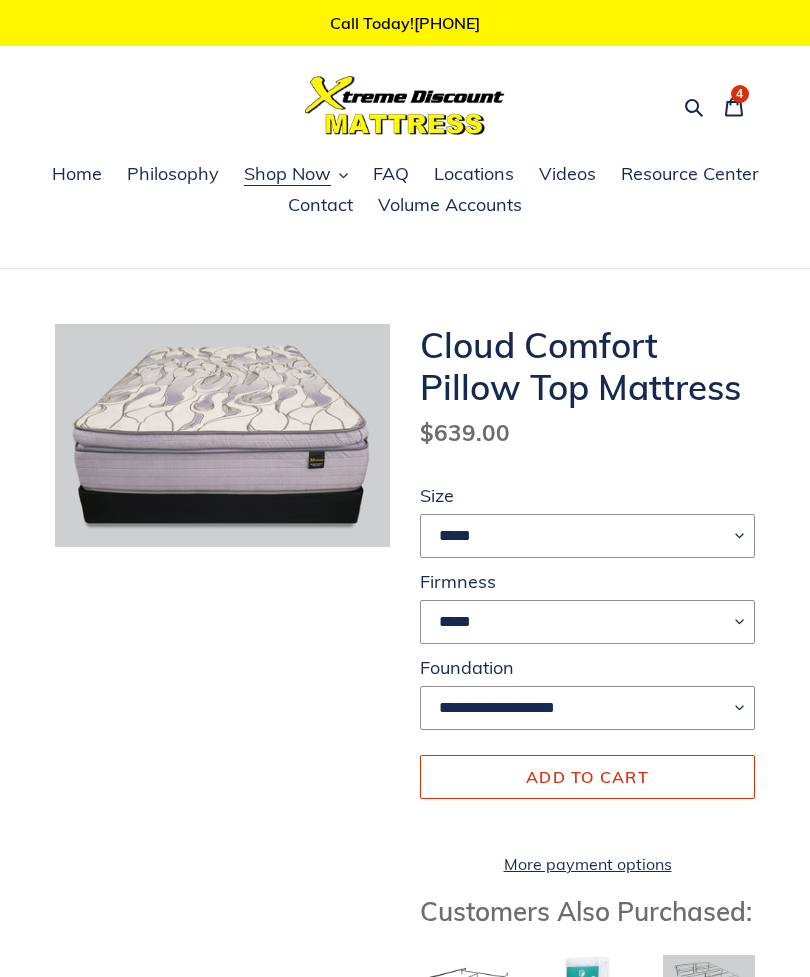 click on "Add to cart" at bounding box center [587, 777] 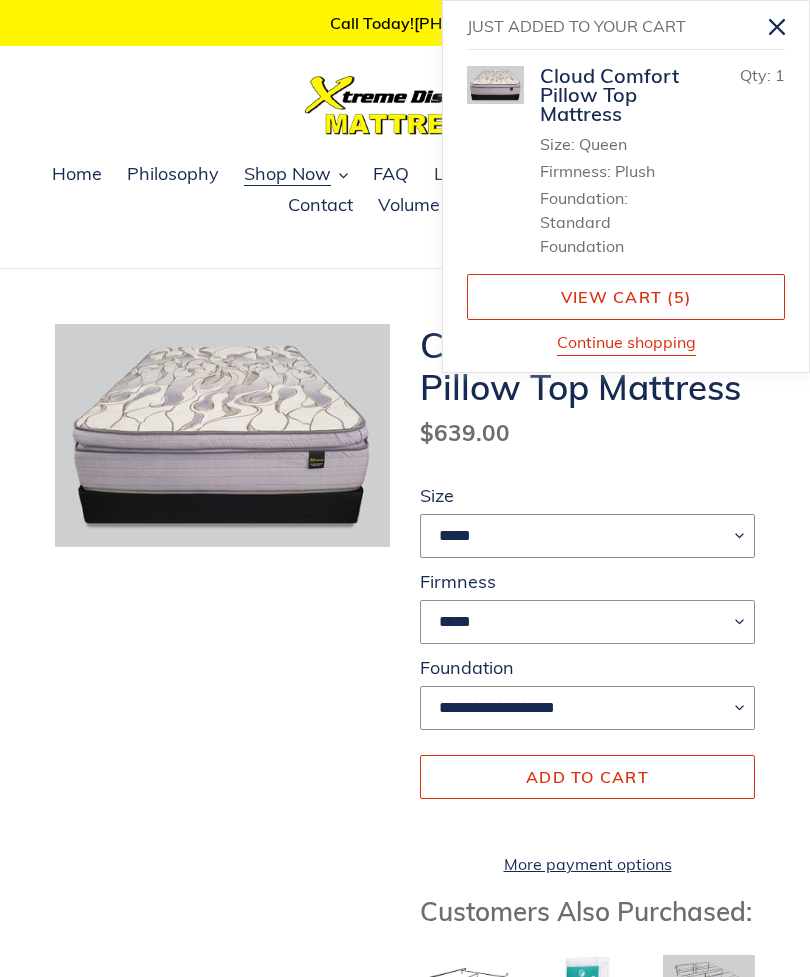 click on "Continue shopping" at bounding box center (626, 343) 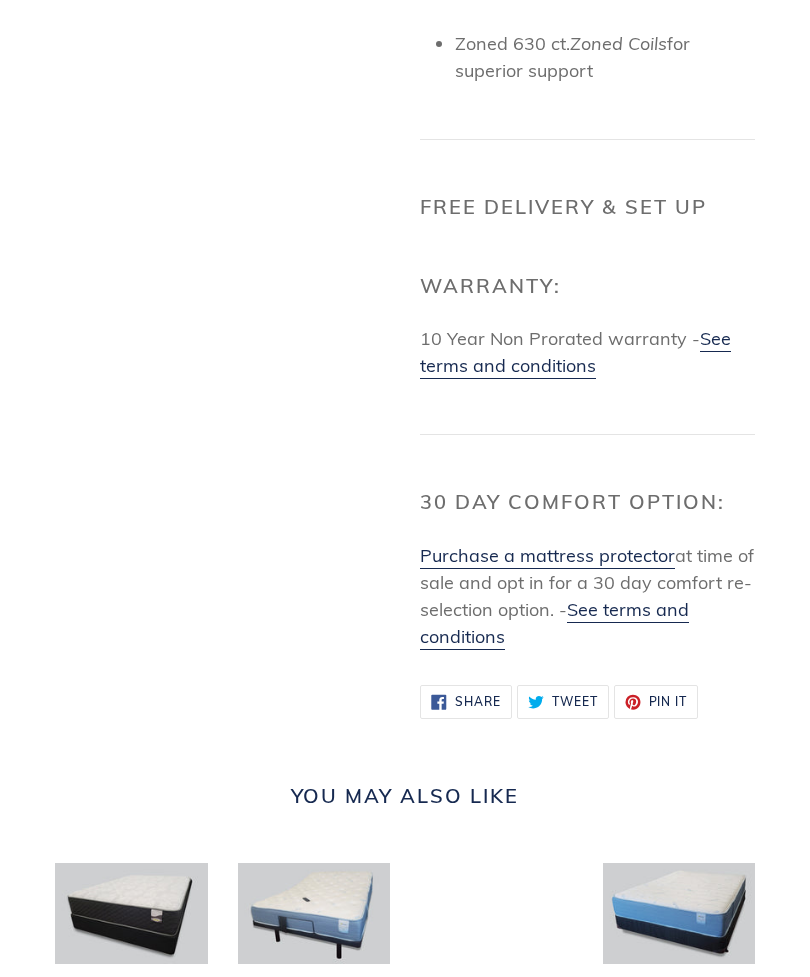 scroll, scrollTop: 2076, scrollLeft: 0, axis: vertical 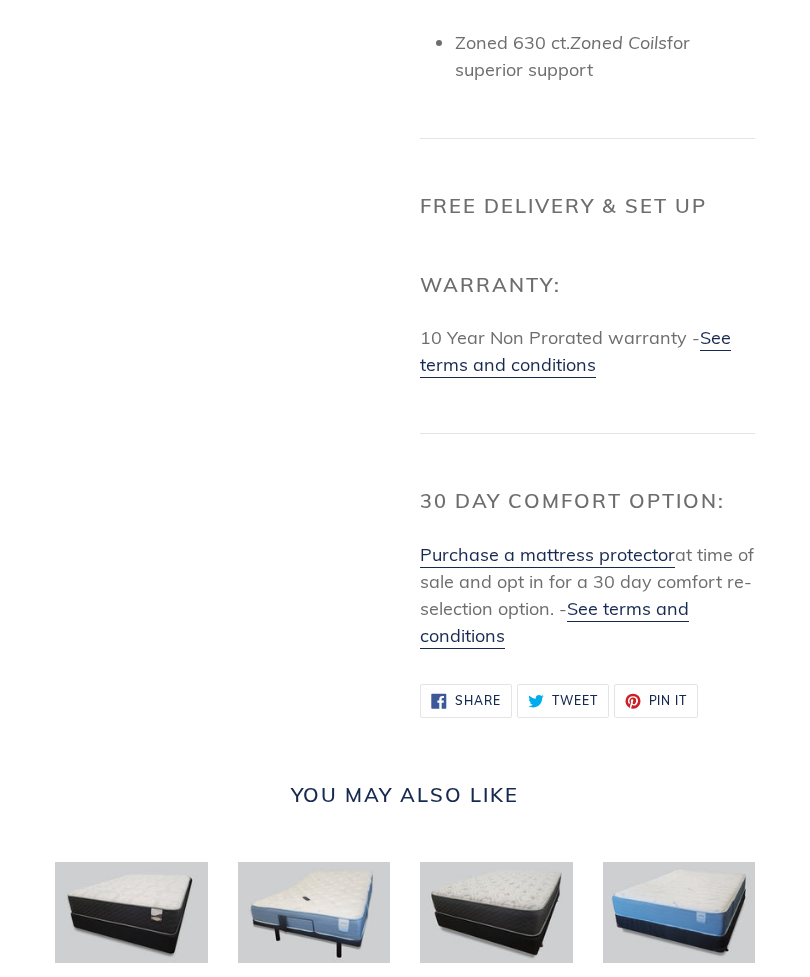 click on "See terms and conditions" at bounding box center (554, 624) 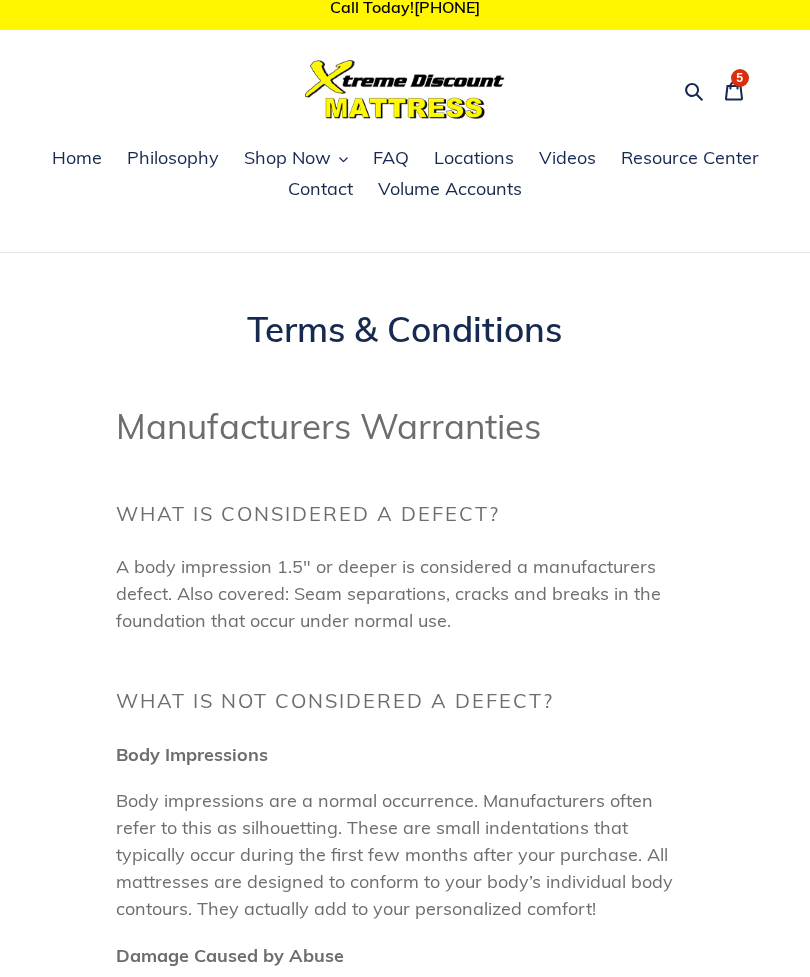 scroll, scrollTop: 0, scrollLeft: 0, axis: both 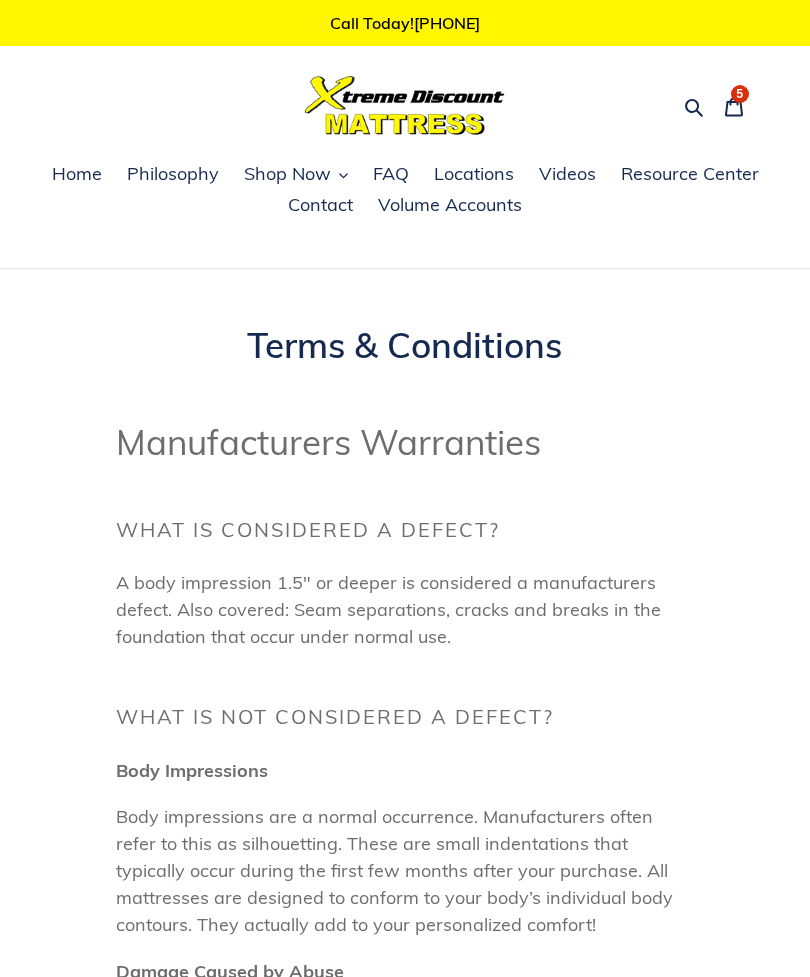 click on "Volume Accounts" at bounding box center [450, 205] 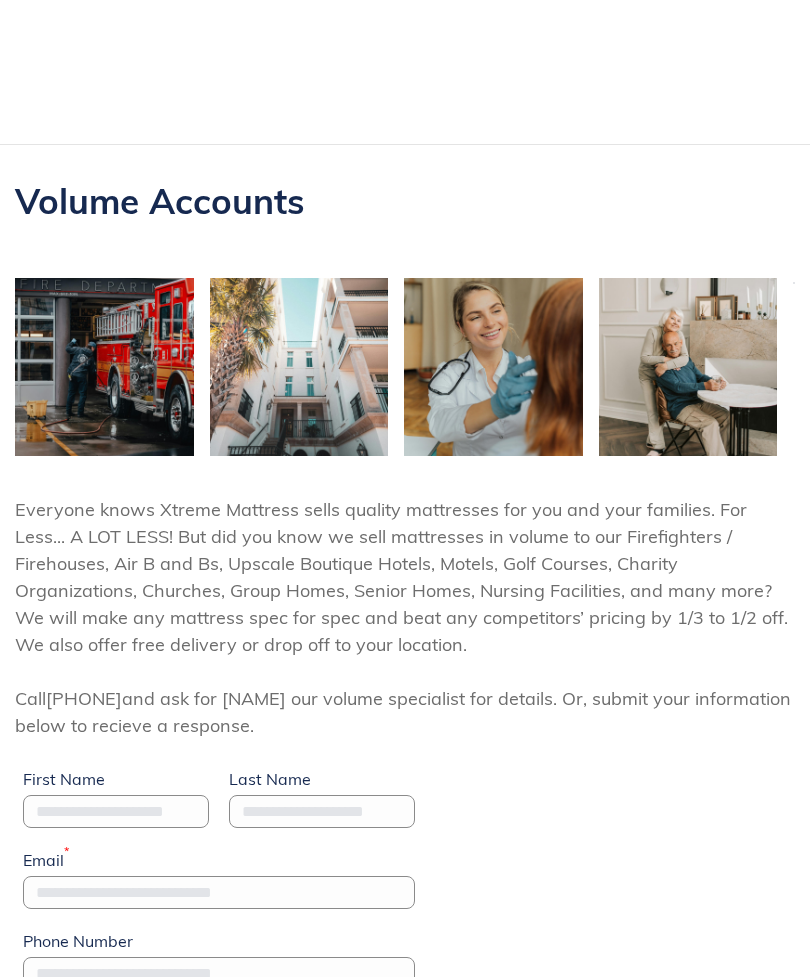 scroll, scrollTop: 0, scrollLeft: 0, axis: both 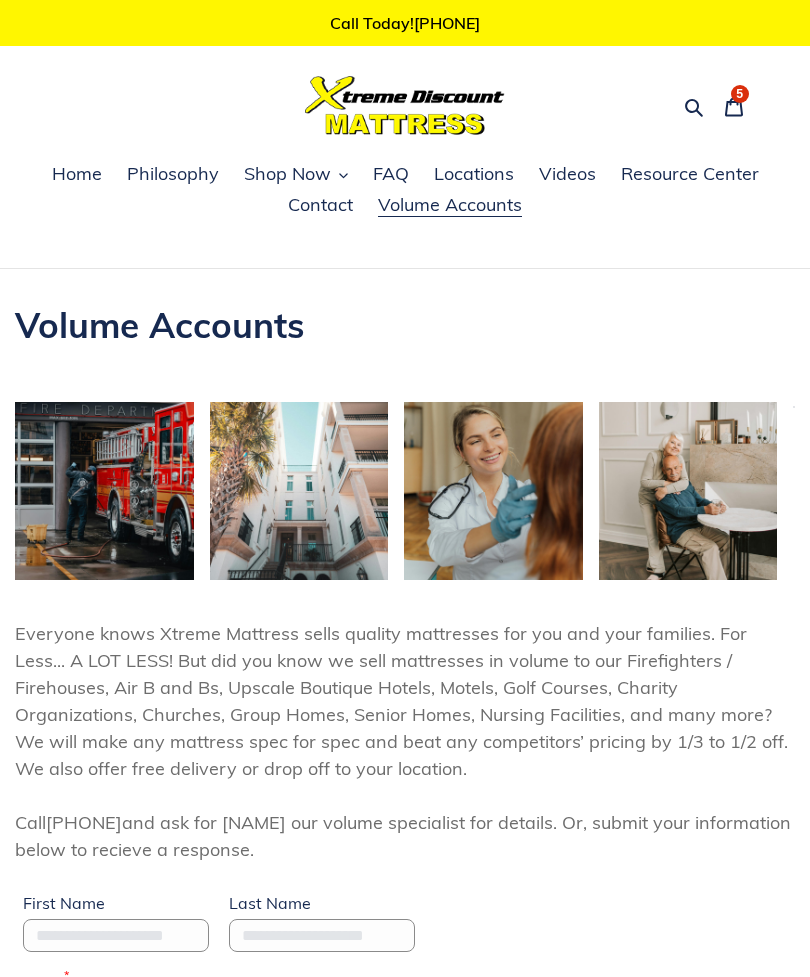 click on "FAQ" at bounding box center (391, 174) 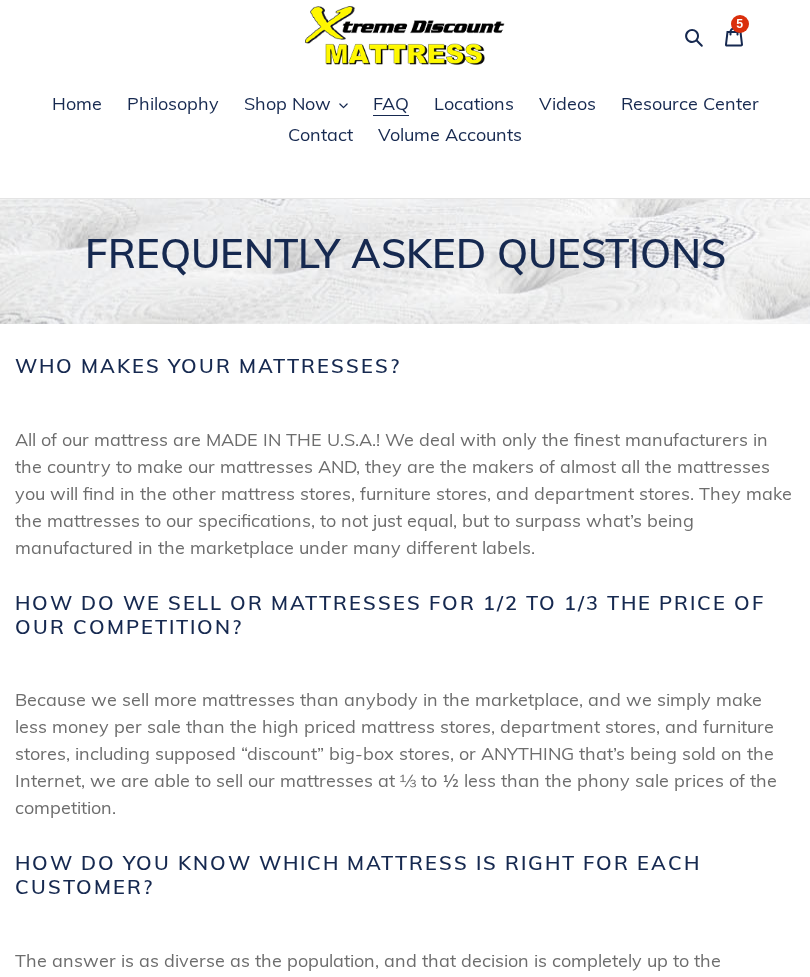 scroll, scrollTop: 0, scrollLeft: 0, axis: both 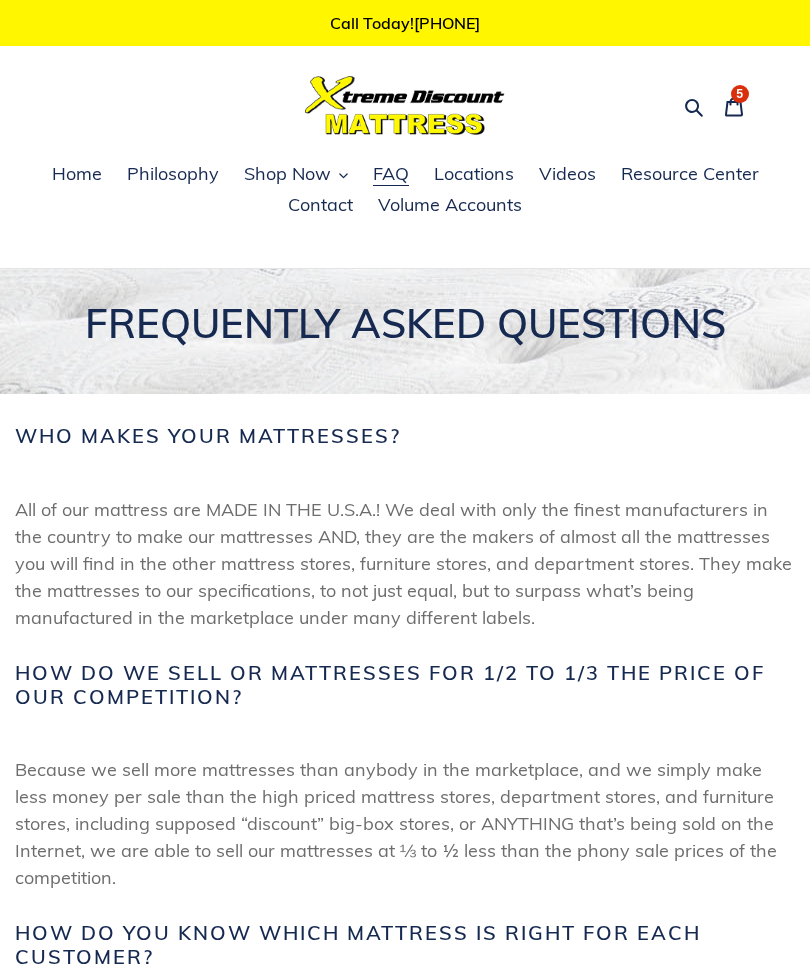 click on "Philosophy" at bounding box center [173, 174] 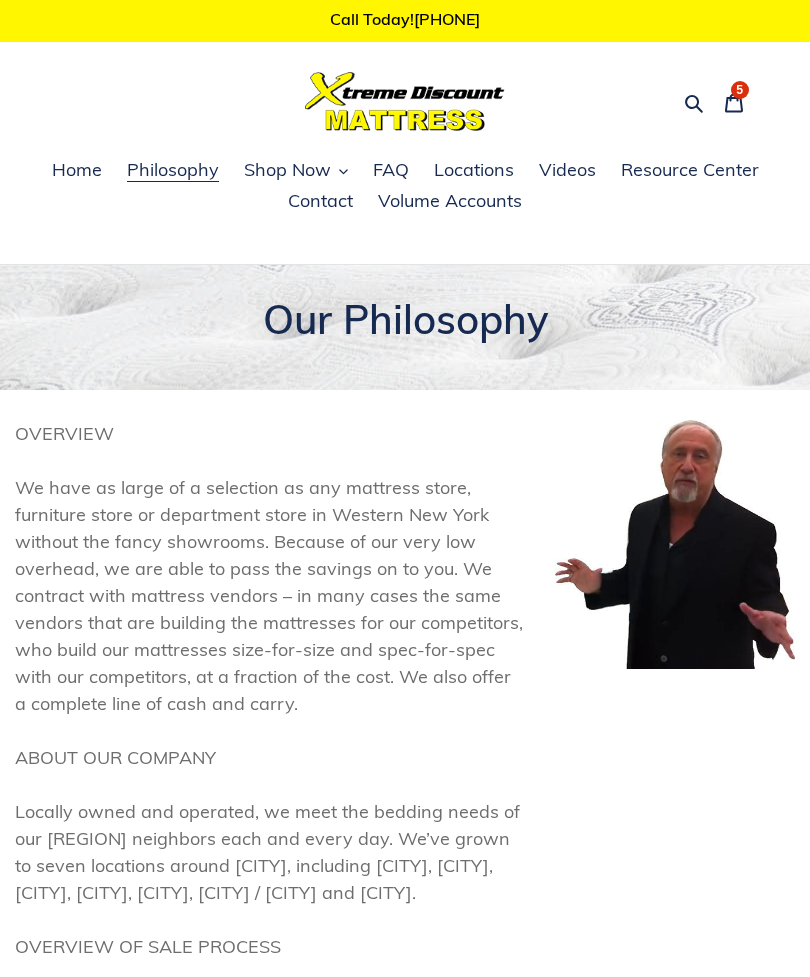 scroll, scrollTop: 0, scrollLeft: 0, axis: both 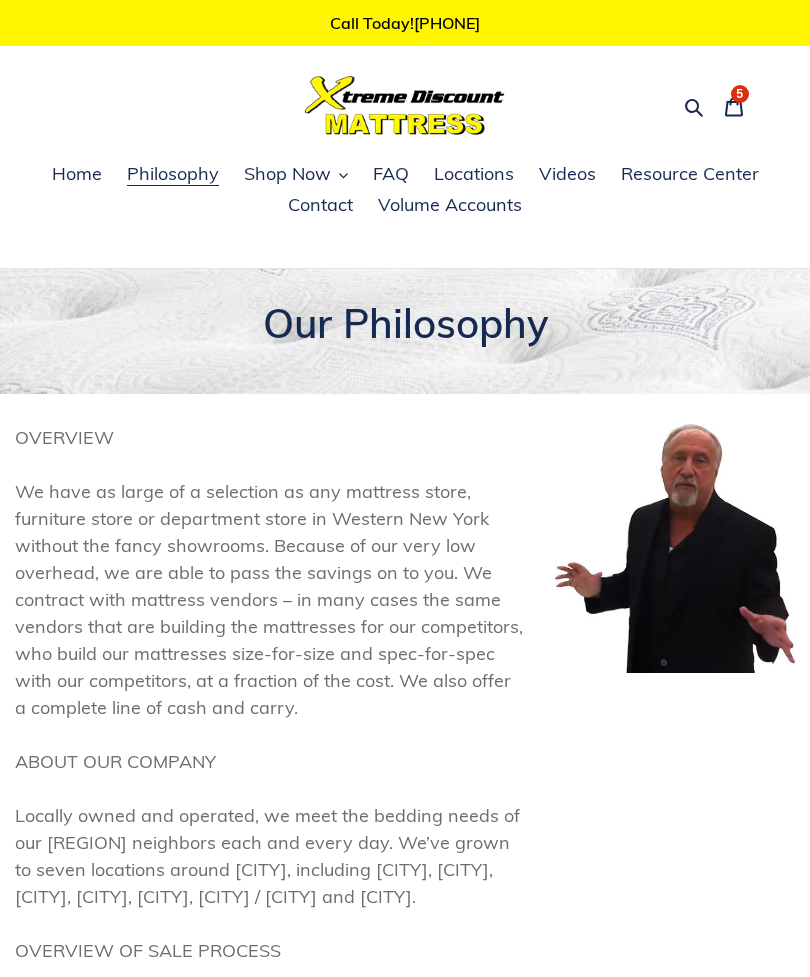 click on "Home" at bounding box center (77, 174) 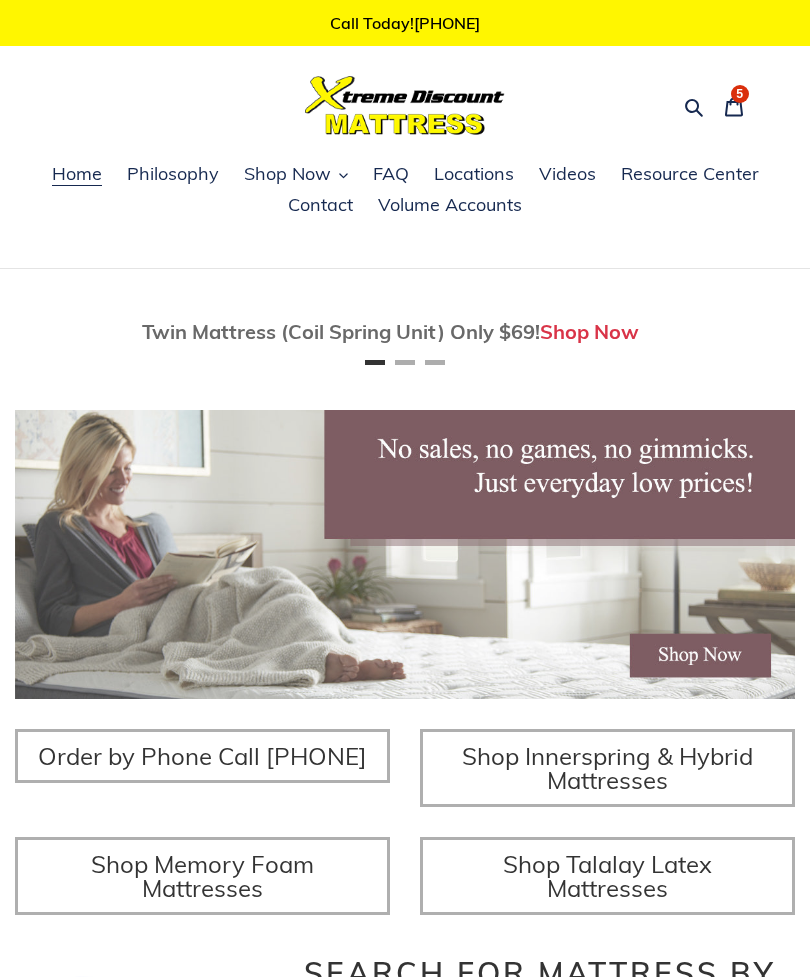 scroll, scrollTop: 0, scrollLeft: 0, axis: both 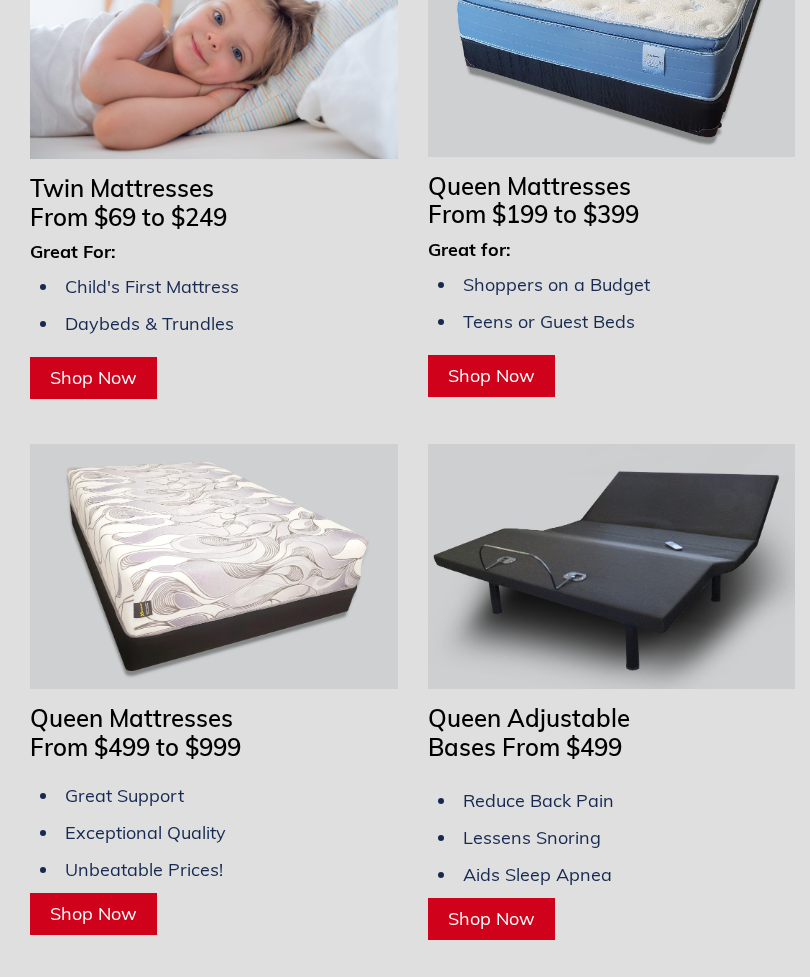 click on "Queen Mattresses" at bounding box center [529, 186] 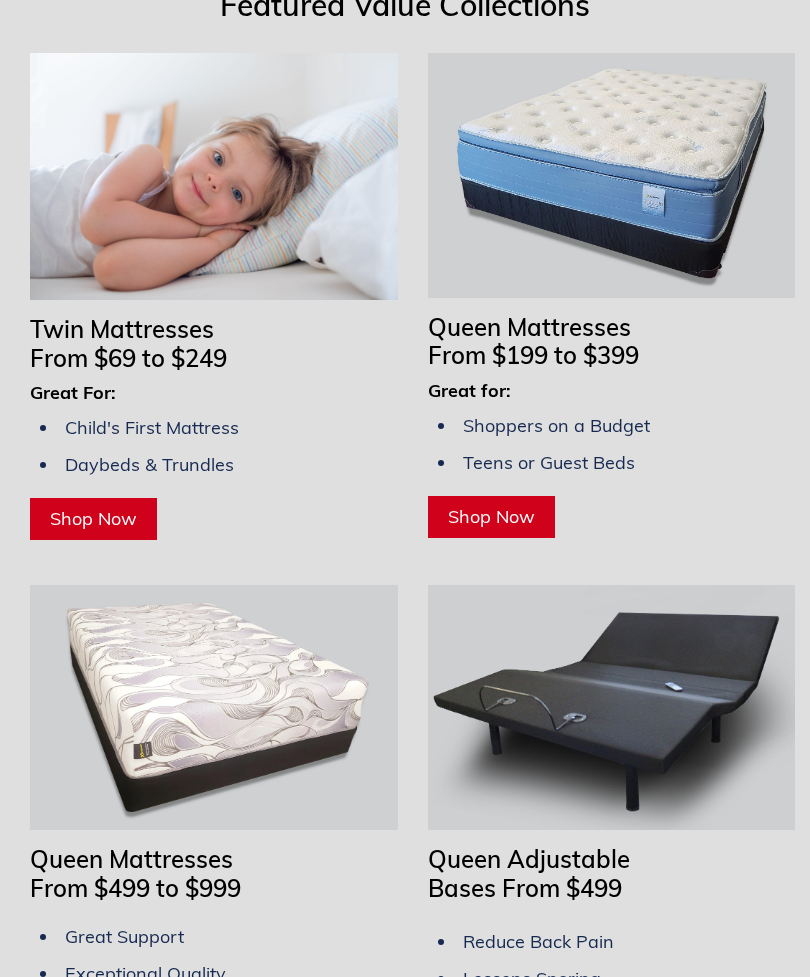 scroll, scrollTop: 1740, scrollLeft: 0, axis: vertical 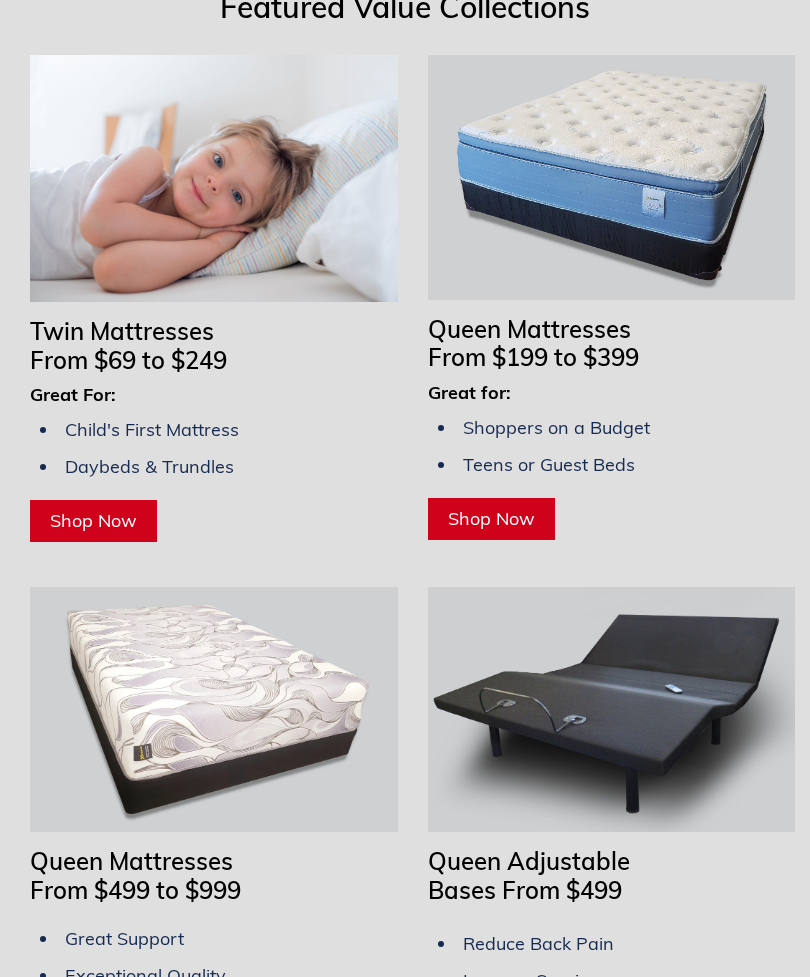 click at bounding box center (612, 178) 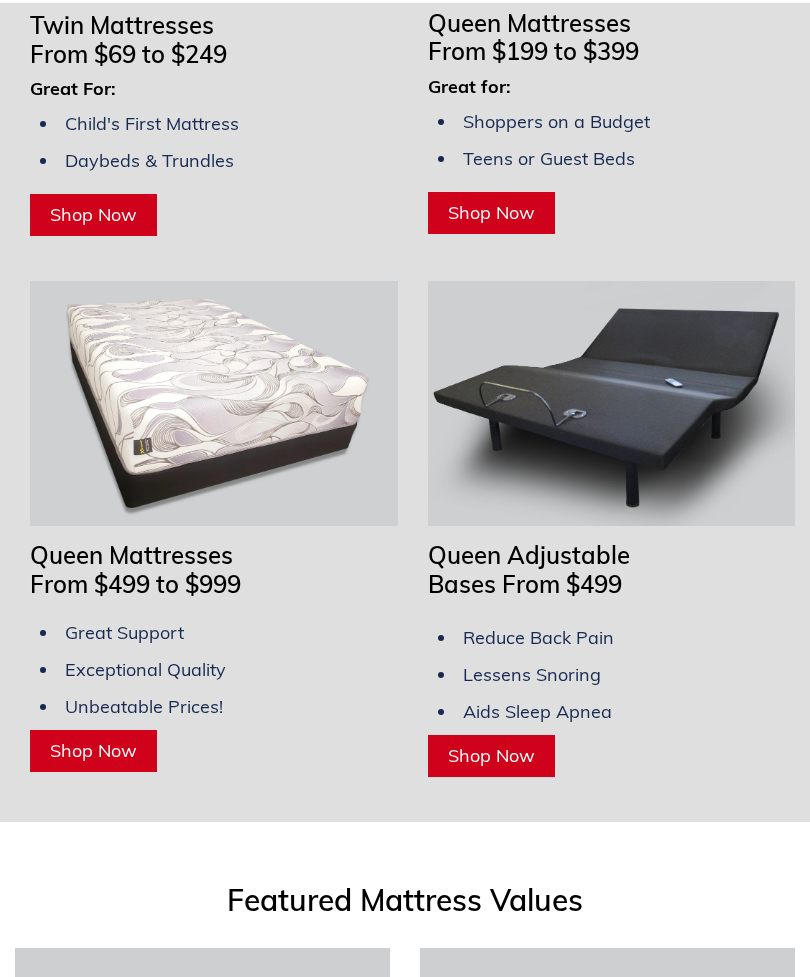scroll, scrollTop: 2046, scrollLeft: 0, axis: vertical 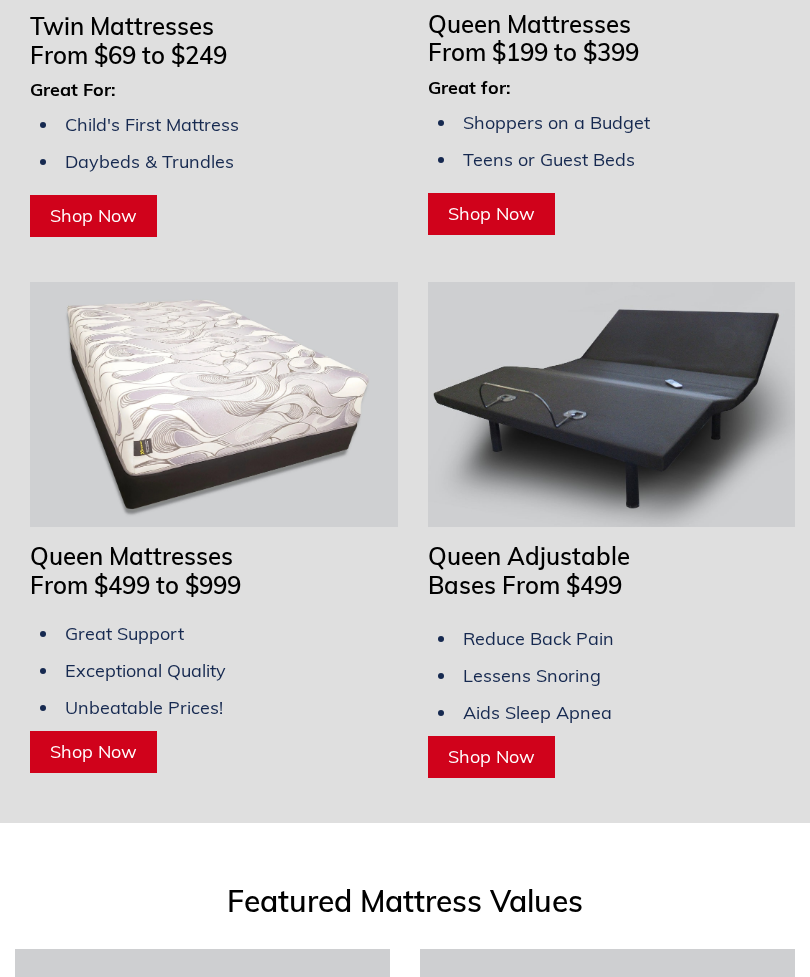 click on "Queen Mattresses" at bounding box center [131, 556] 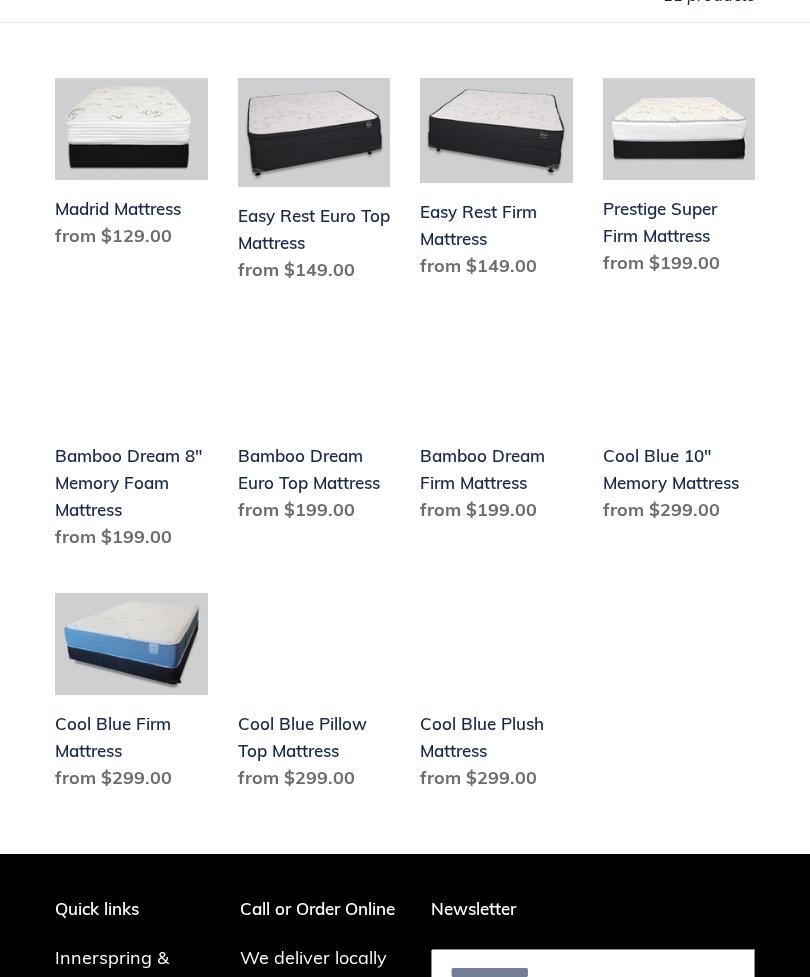 scroll, scrollTop: 811, scrollLeft: 0, axis: vertical 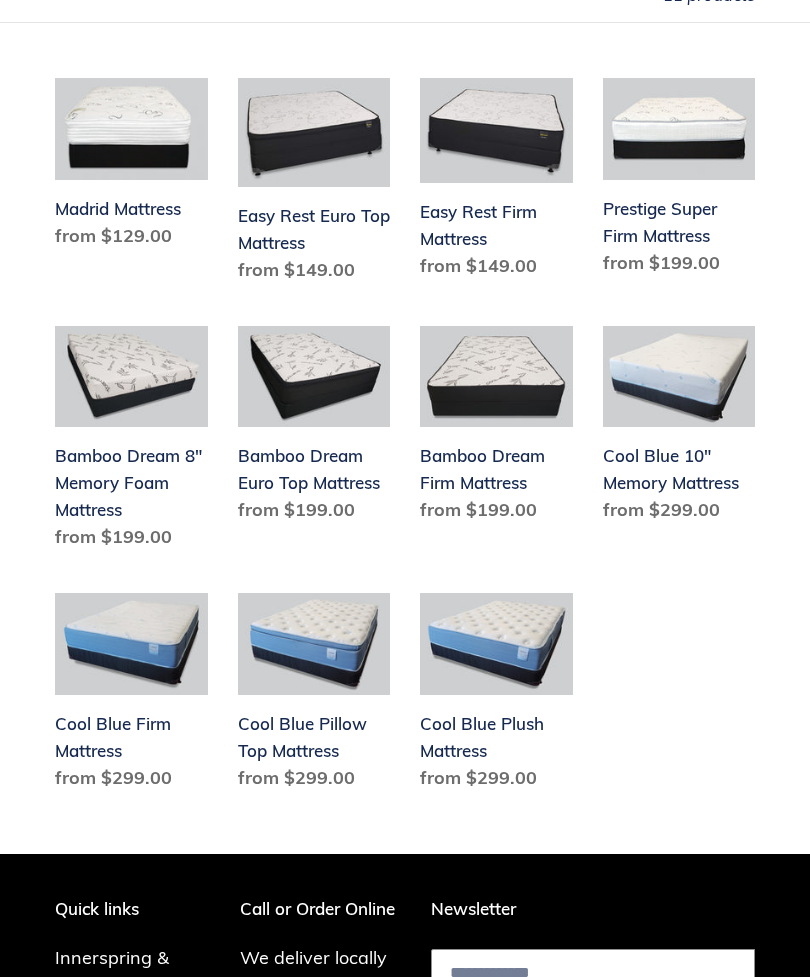 click on "Cool Blue Plush Mattress" at bounding box center [496, 696] 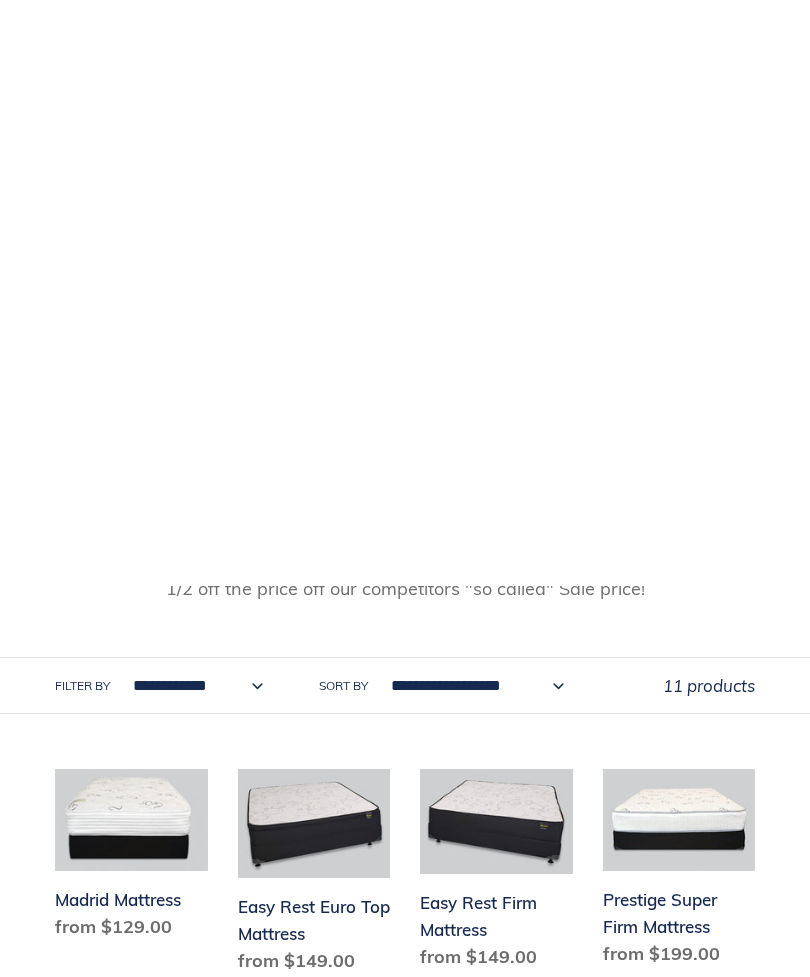 scroll, scrollTop: 0, scrollLeft: 0, axis: both 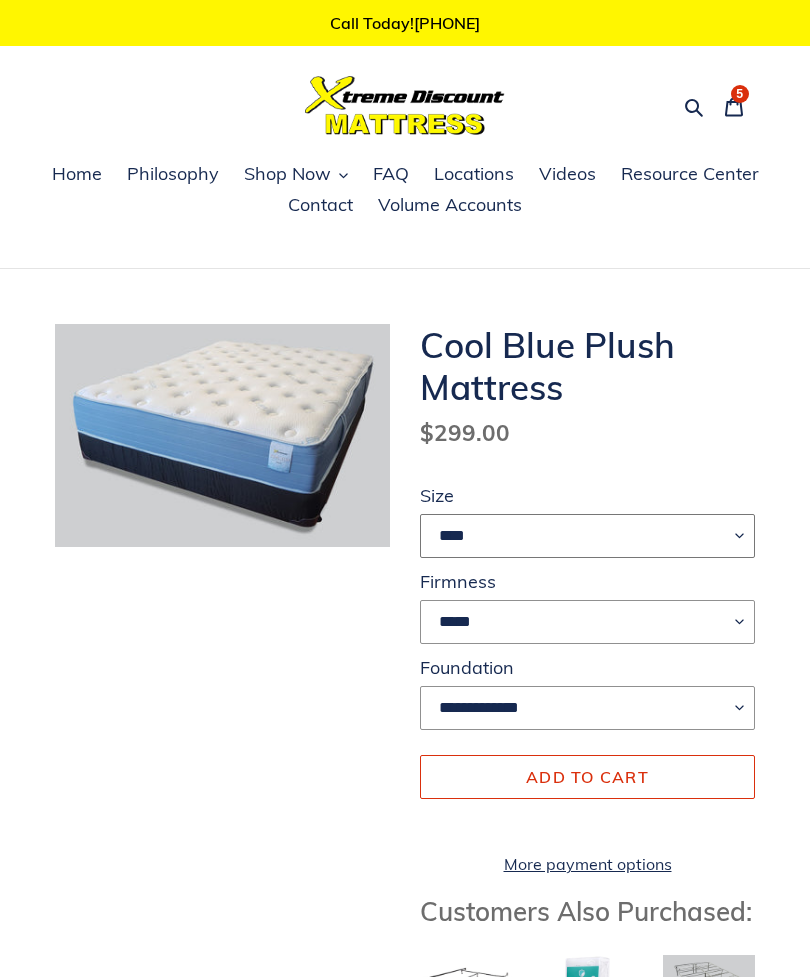 click on "**** ******* **** ***** ****" at bounding box center (587, 536) 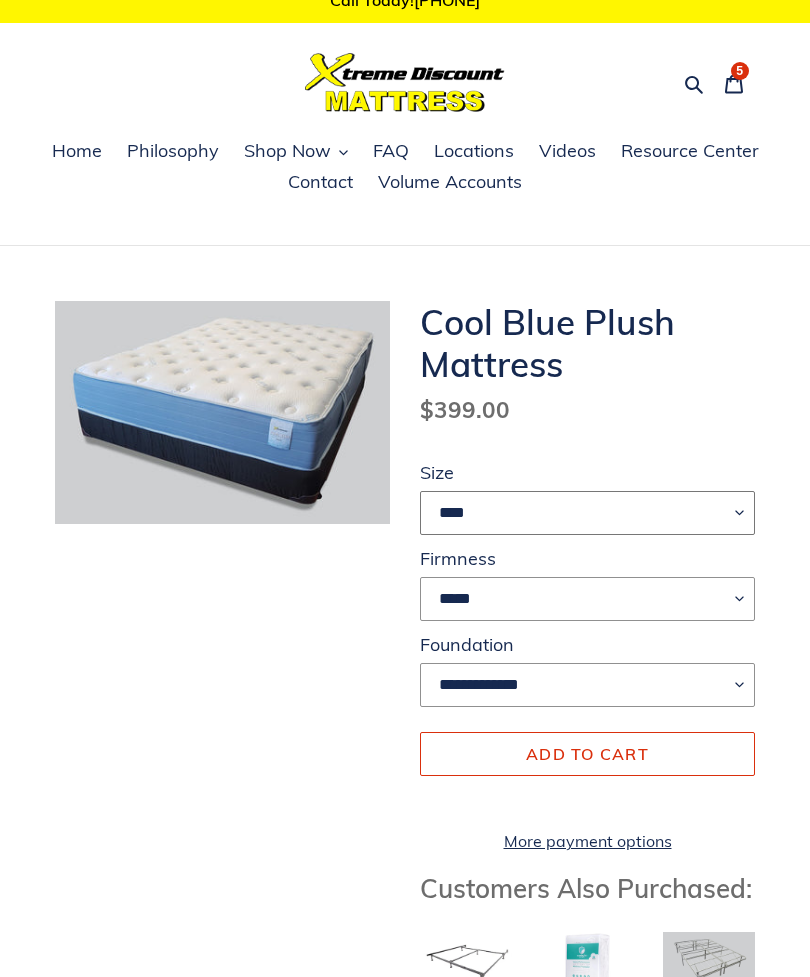 scroll, scrollTop: 0, scrollLeft: 0, axis: both 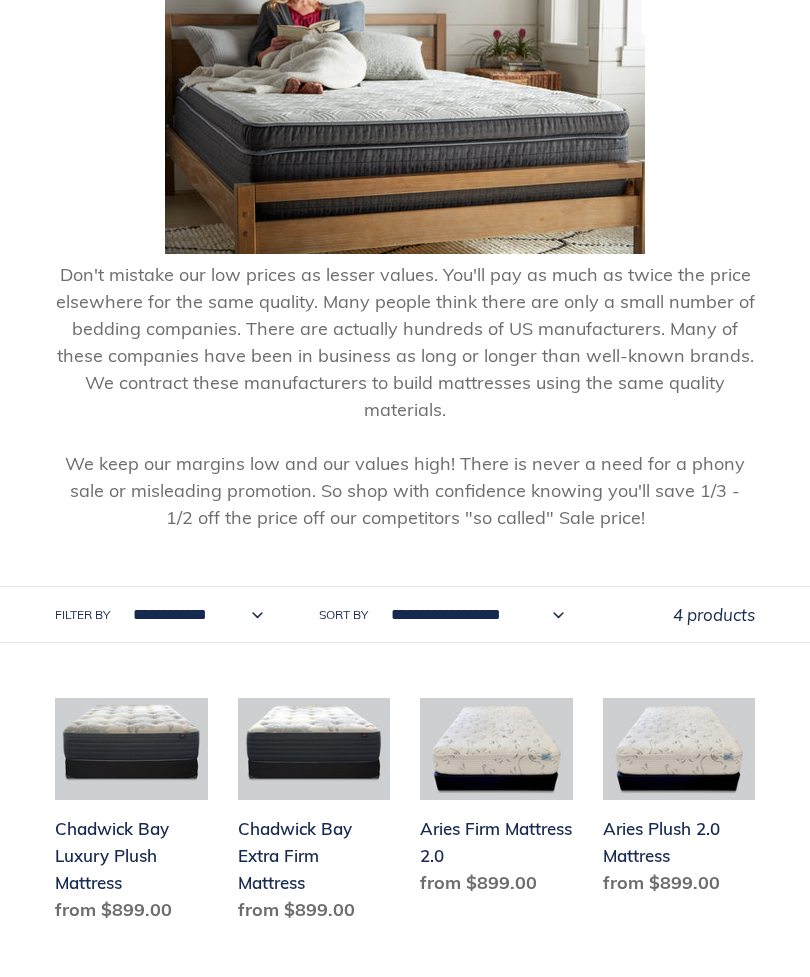 click on "**********" at bounding box center (472, 615) 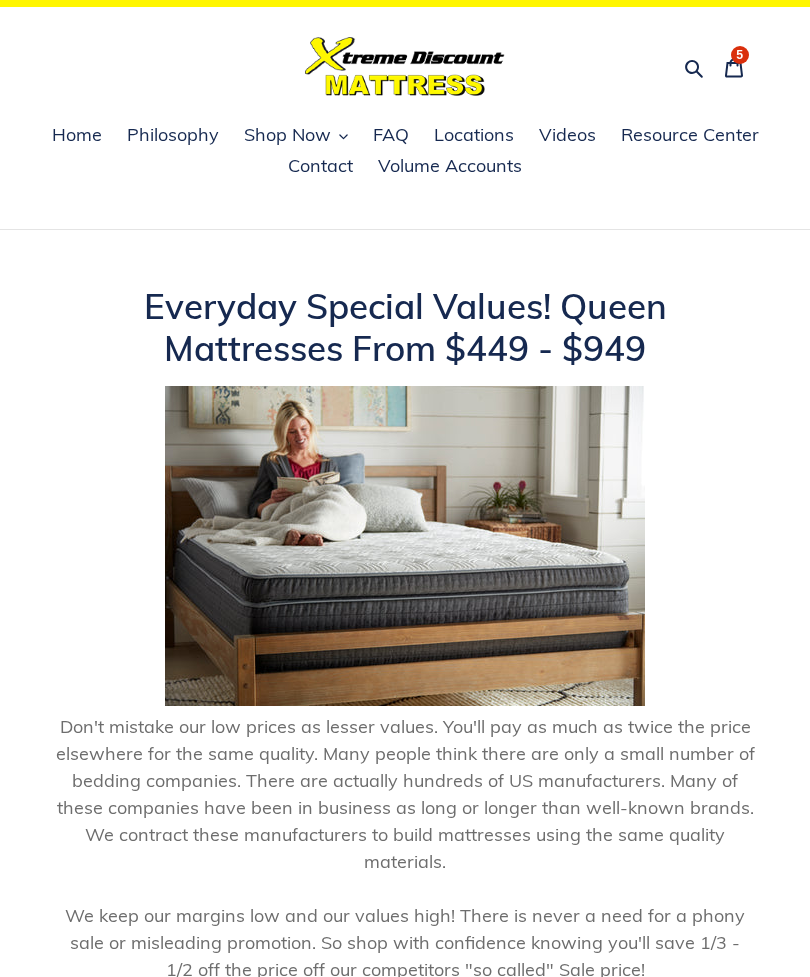 scroll, scrollTop: 0, scrollLeft: 0, axis: both 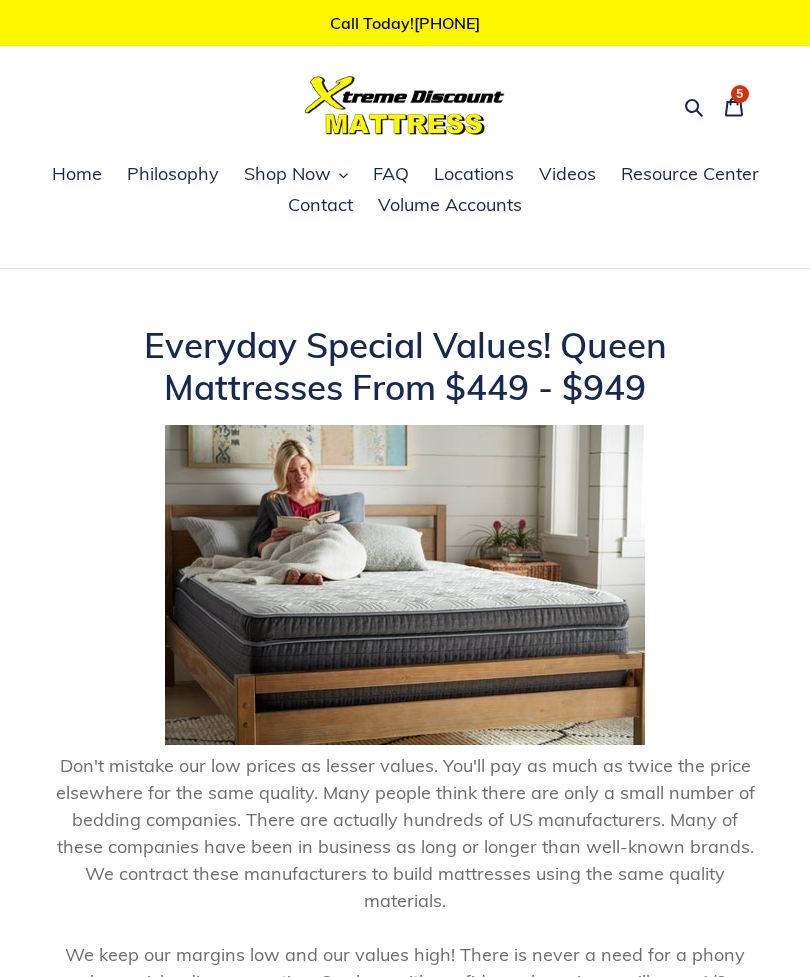 click on "Shop Now" at bounding box center (296, 175) 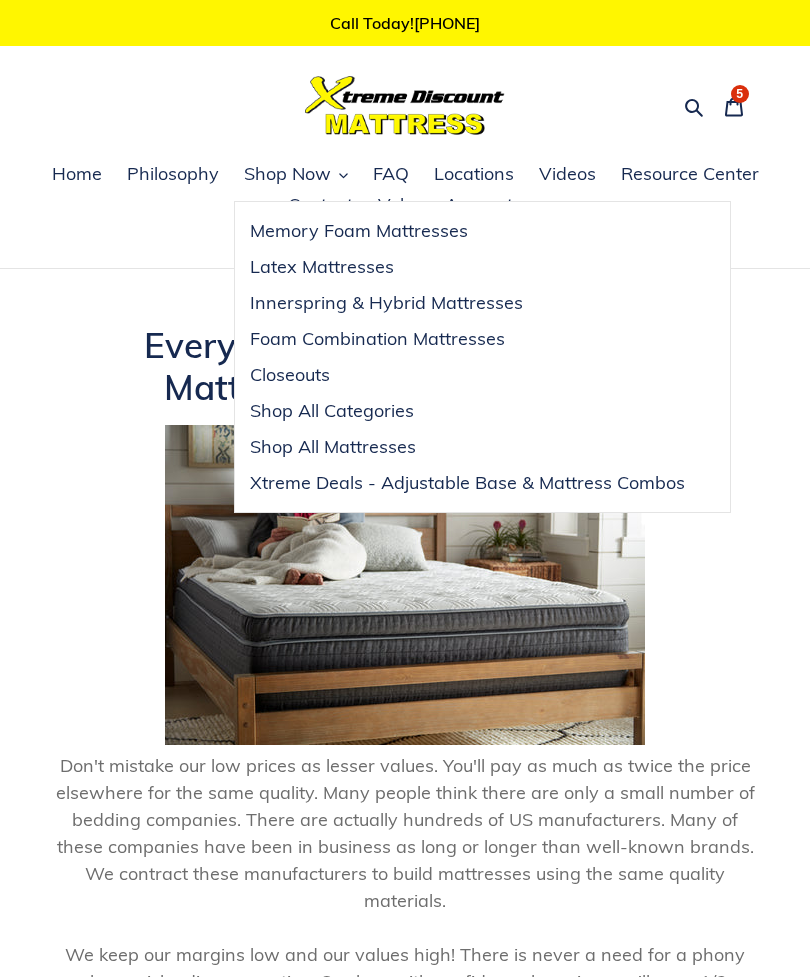 click on "Innerspring & Hybrid Mattresses" at bounding box center [386, 303] 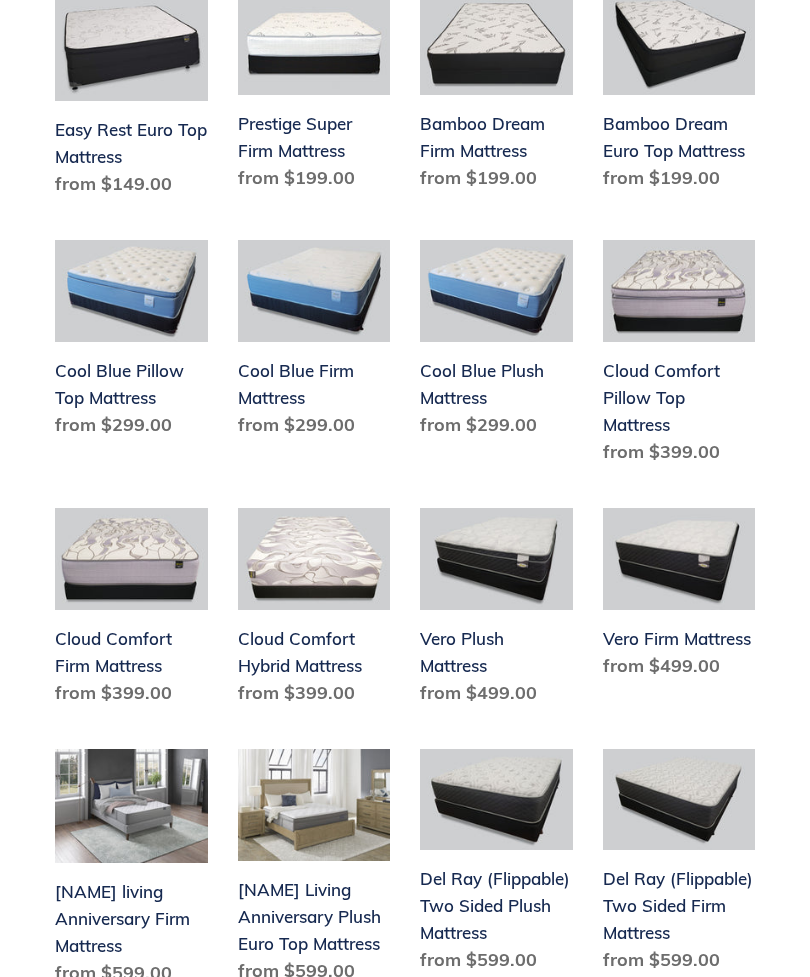 scroll, scrollTop: 1117, scrollLeft: 0, axis: vertical 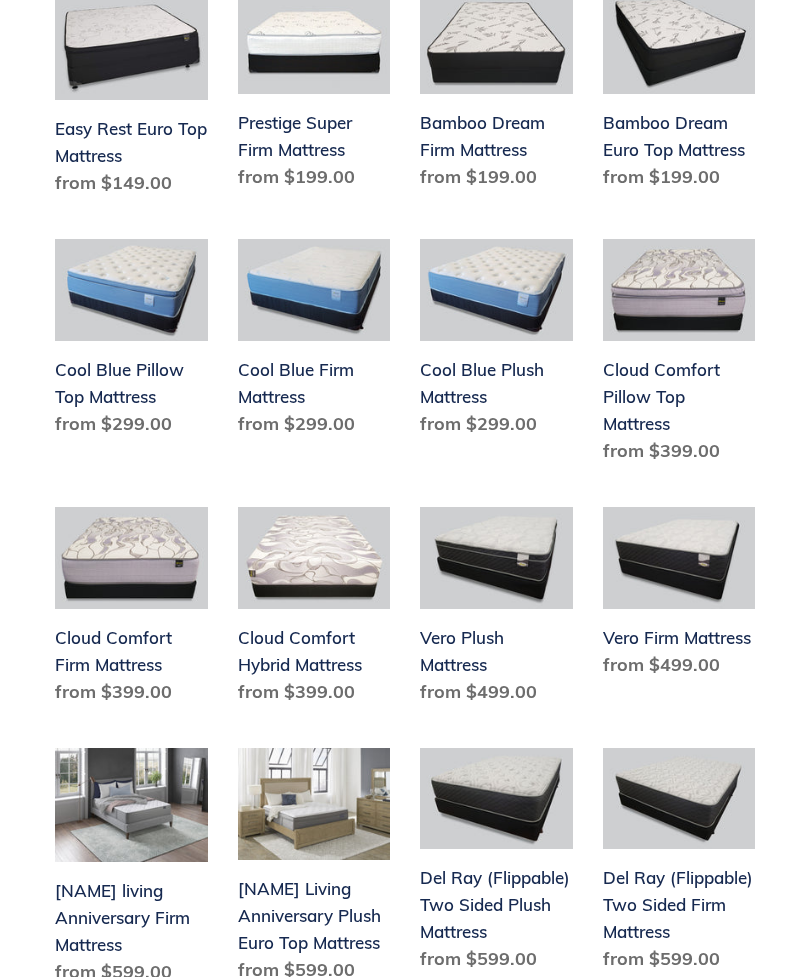 click on "Vero Plush Mattress" at bounding box center [496, 610] 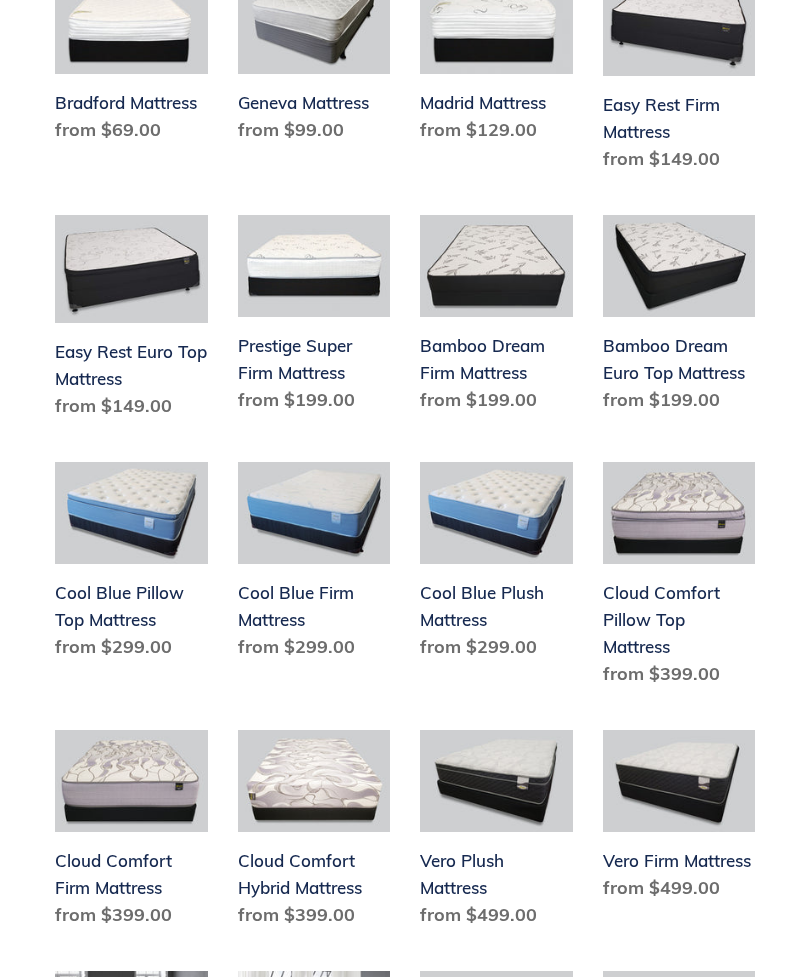 scroll, scrollTop: 891, scrollLeft: 0, axis: vertical 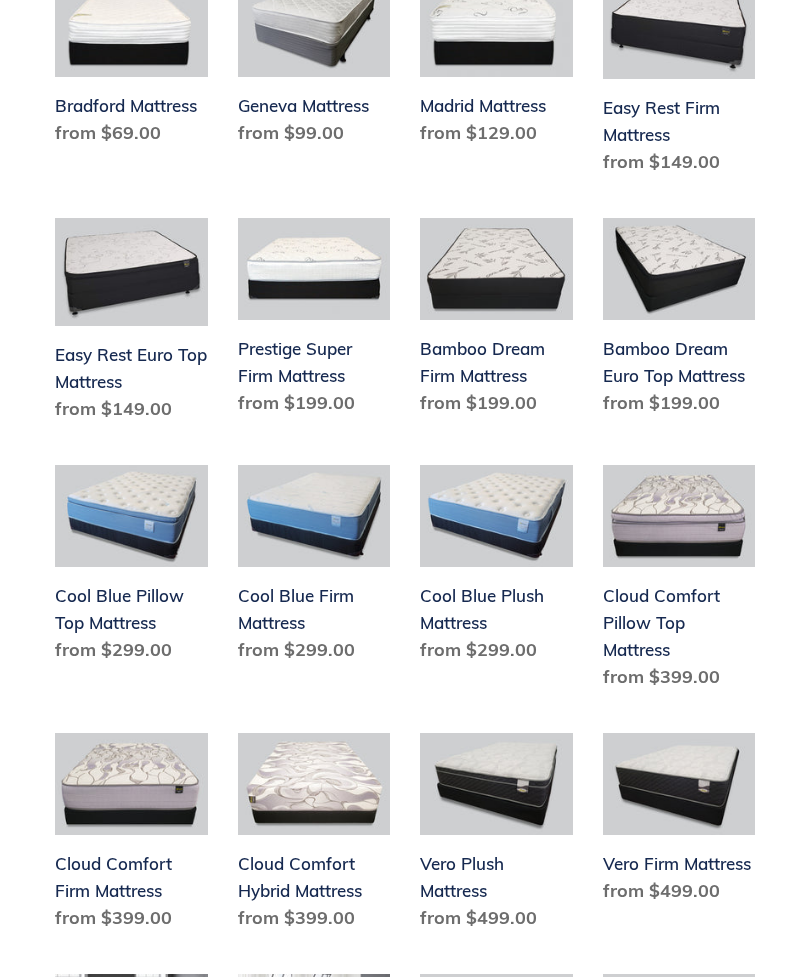 click on "Cool Blue Plush Mattress" at bounding box center (496, 568) 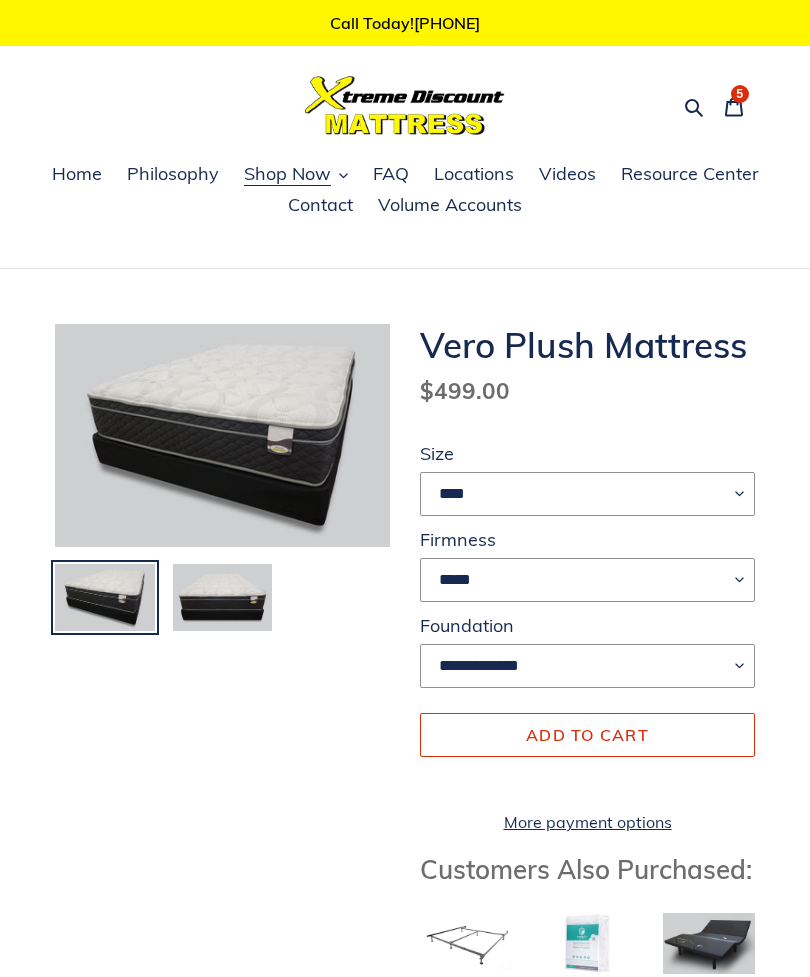 scroll, scrollTop: 0, scrollLeft: 0, axis: both 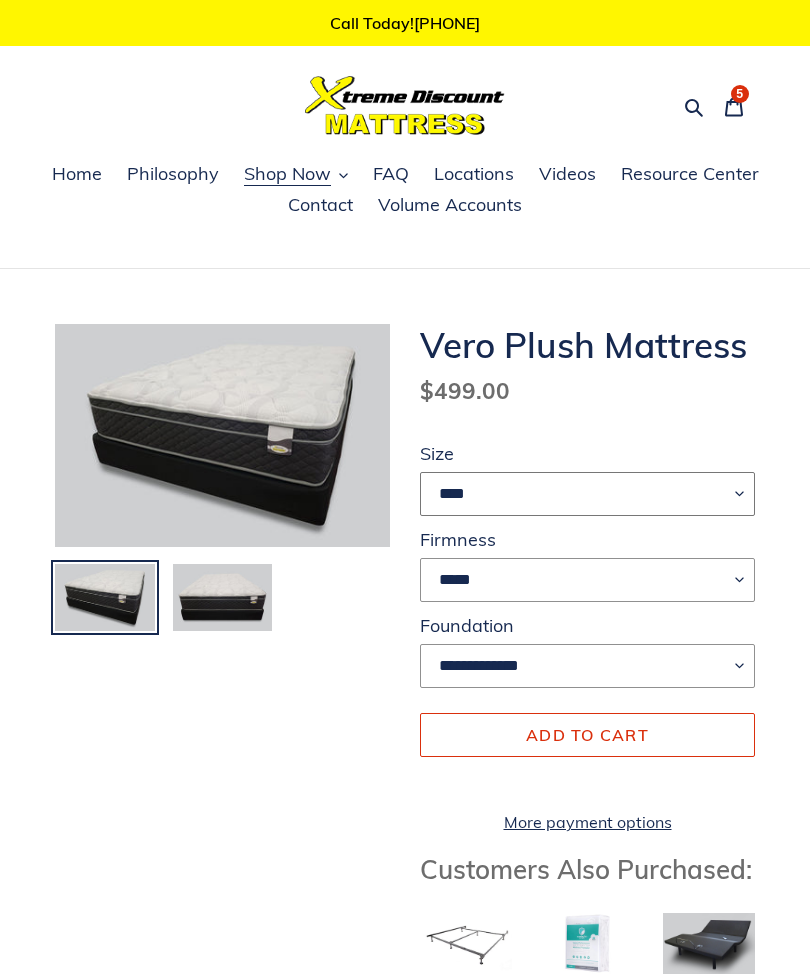 click on "**** ******* **** ***** ****" at bounding box center (587, 494) 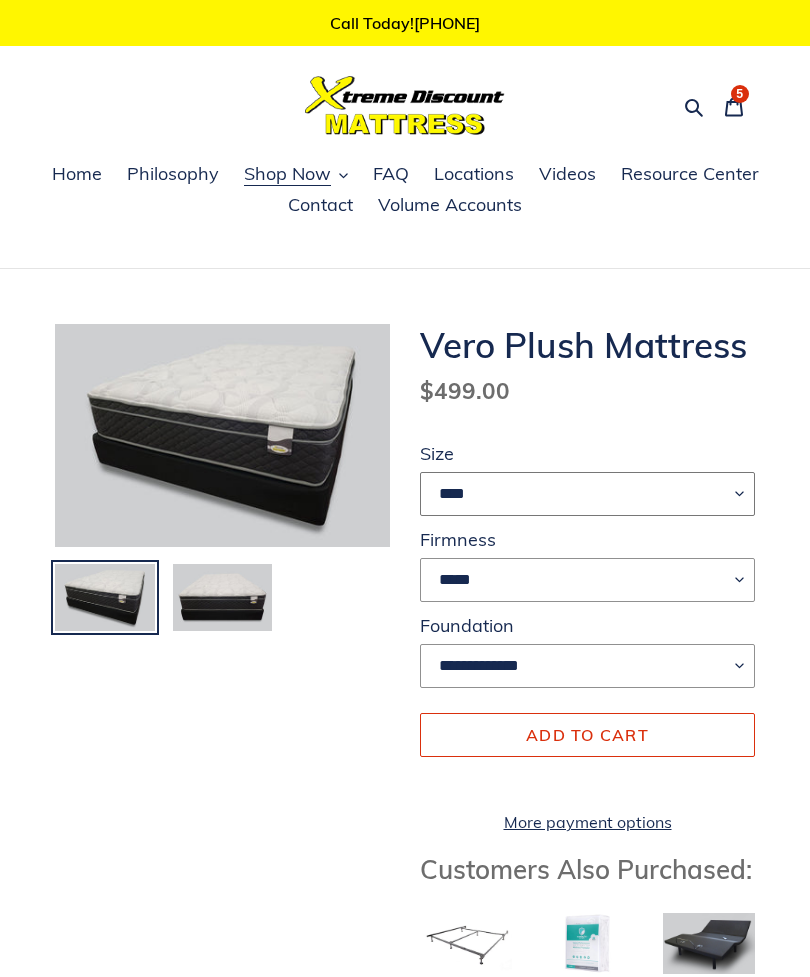 select on "*****" 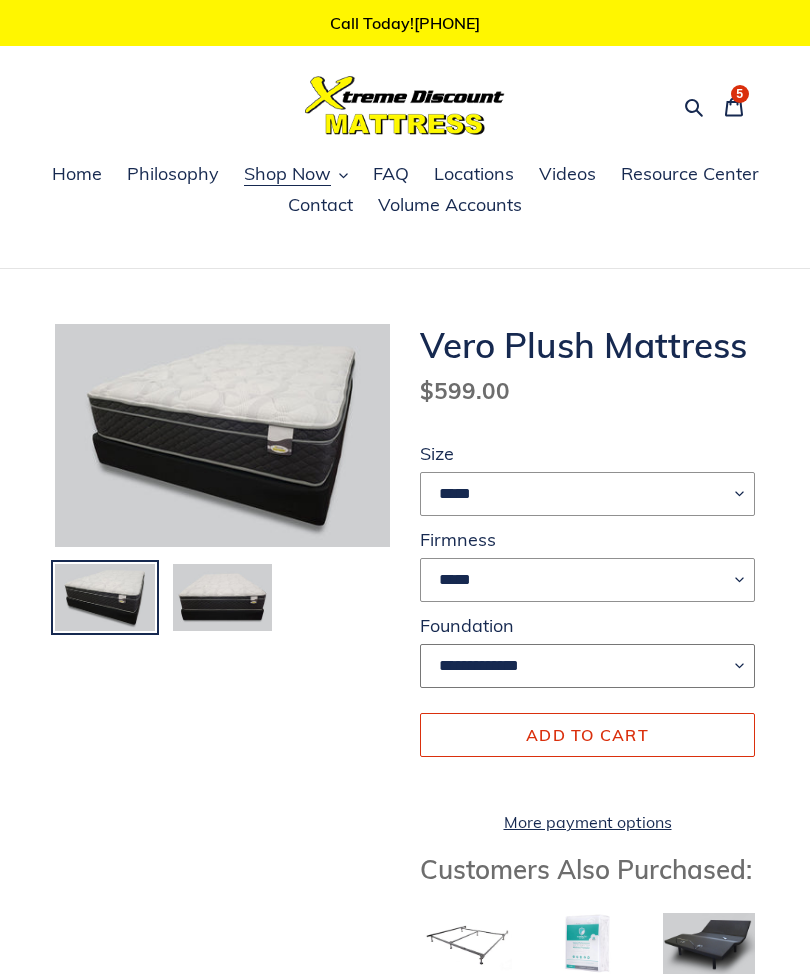 click on "**********" at bounding box center (587, 666) 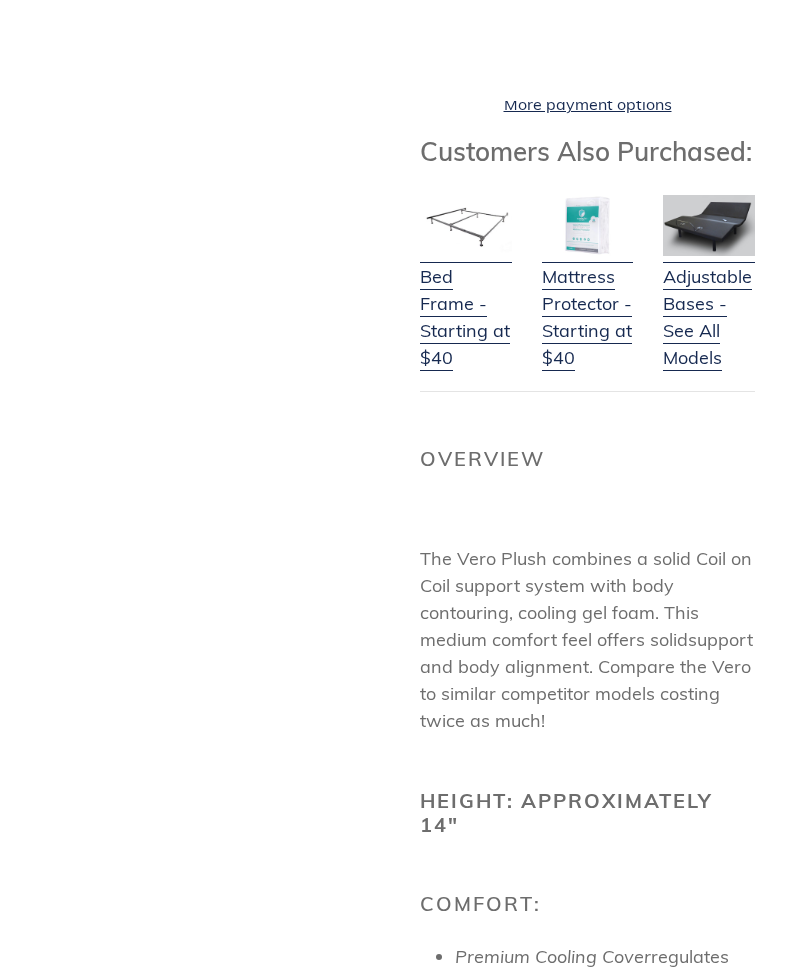 scroll, scrollTop: 0, scrollLeft: 0, axis: both 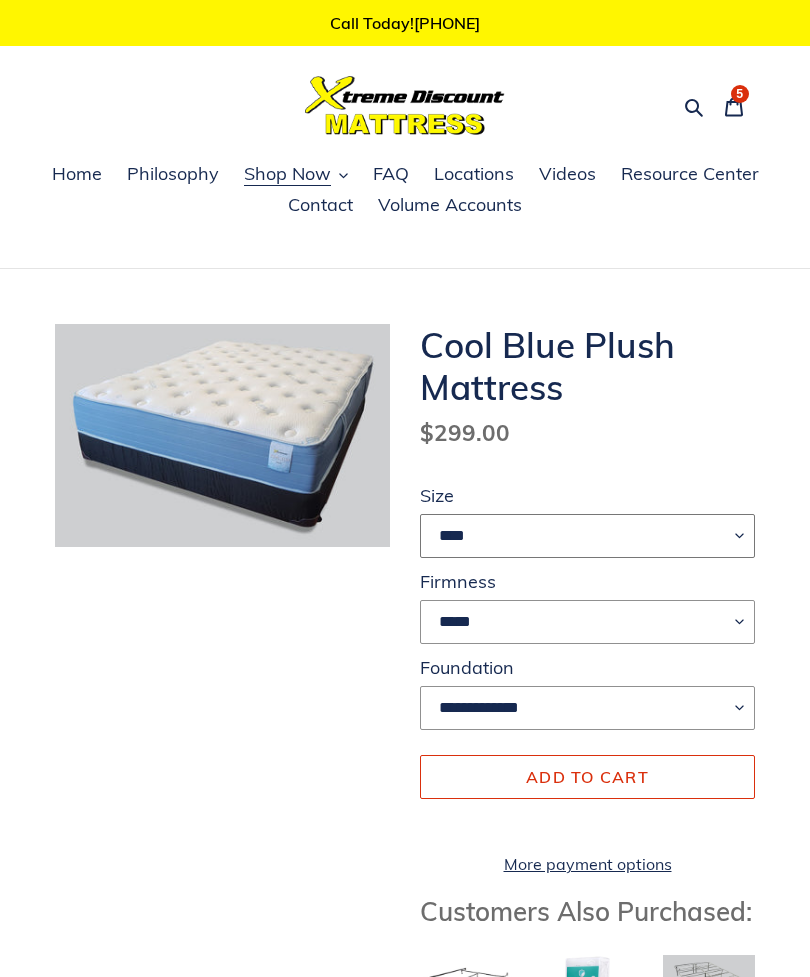 click on "**** ******* **** ***** ****" at bounding box center (587, 536) 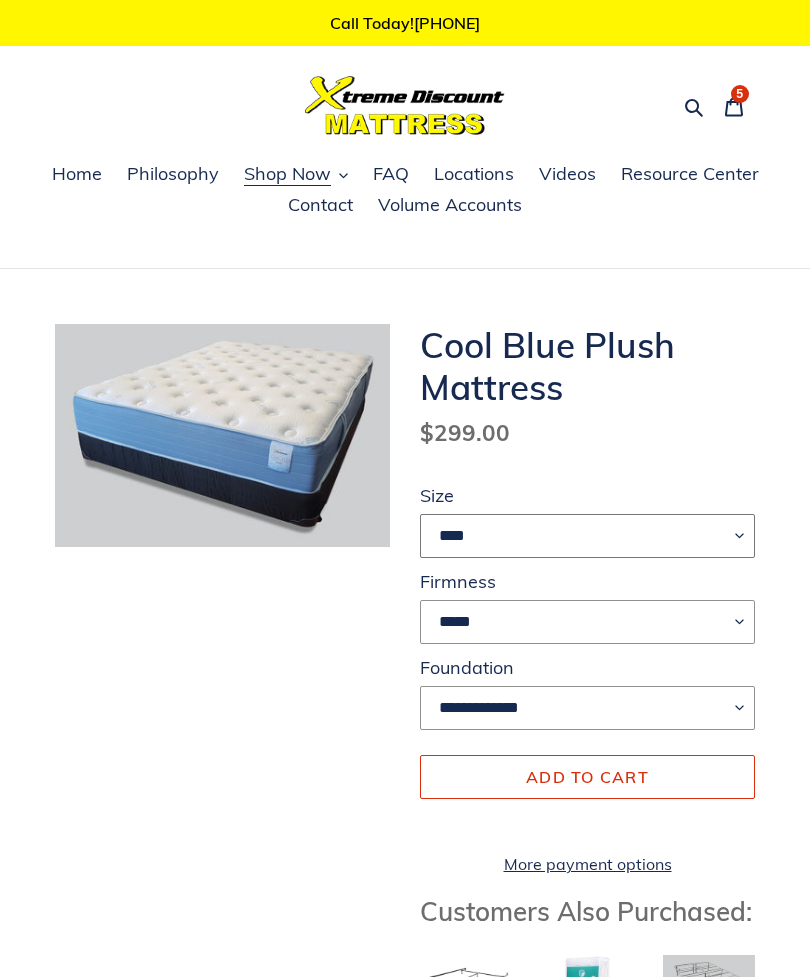 select on "****" 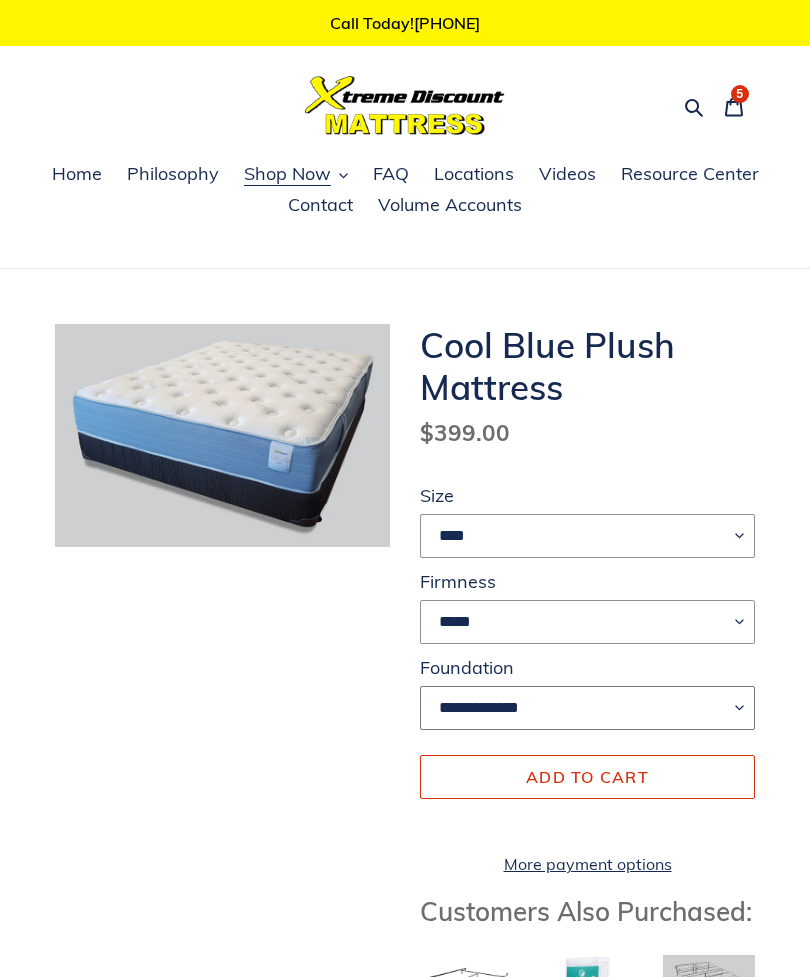 click on "**********" at bounding box center [587, 708] 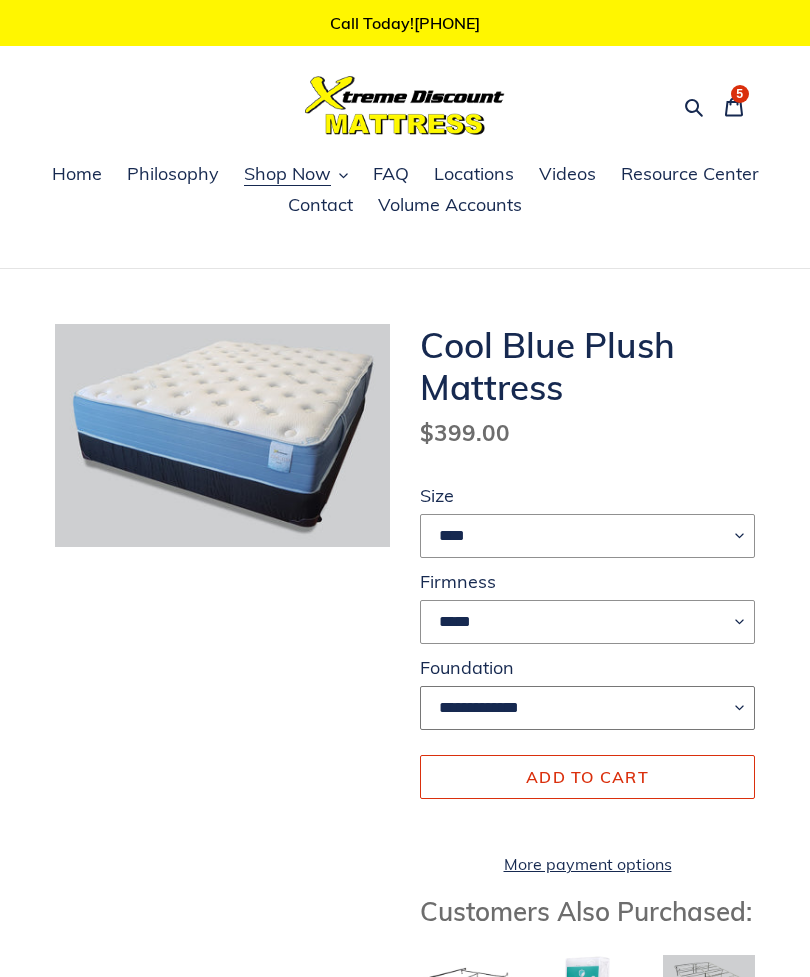 select on "**********" 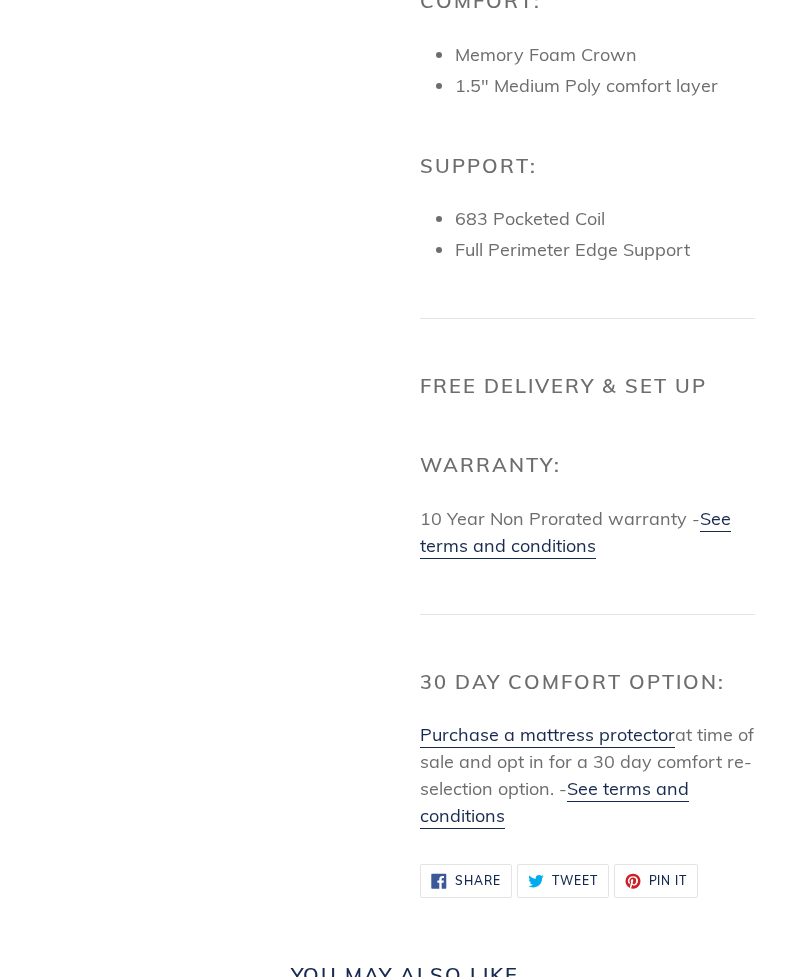 scroll, scrollTop: 1755, scrollLeft: 0, axis: vertical 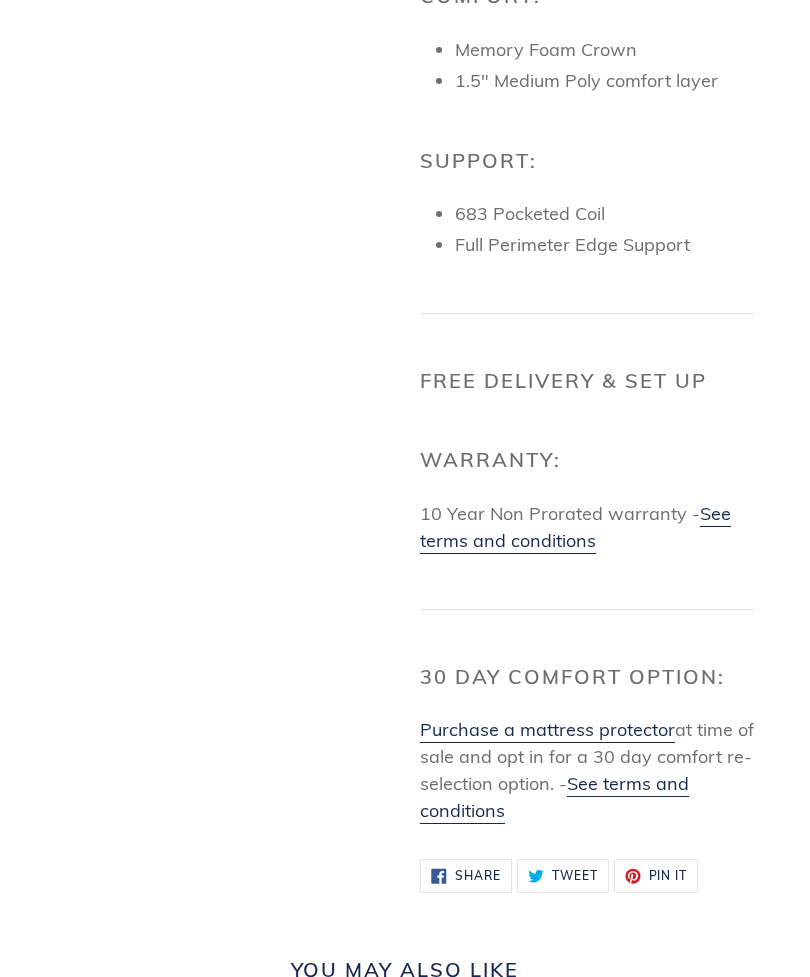 click on "See terms and conditions" at bounding box center [554, 799] 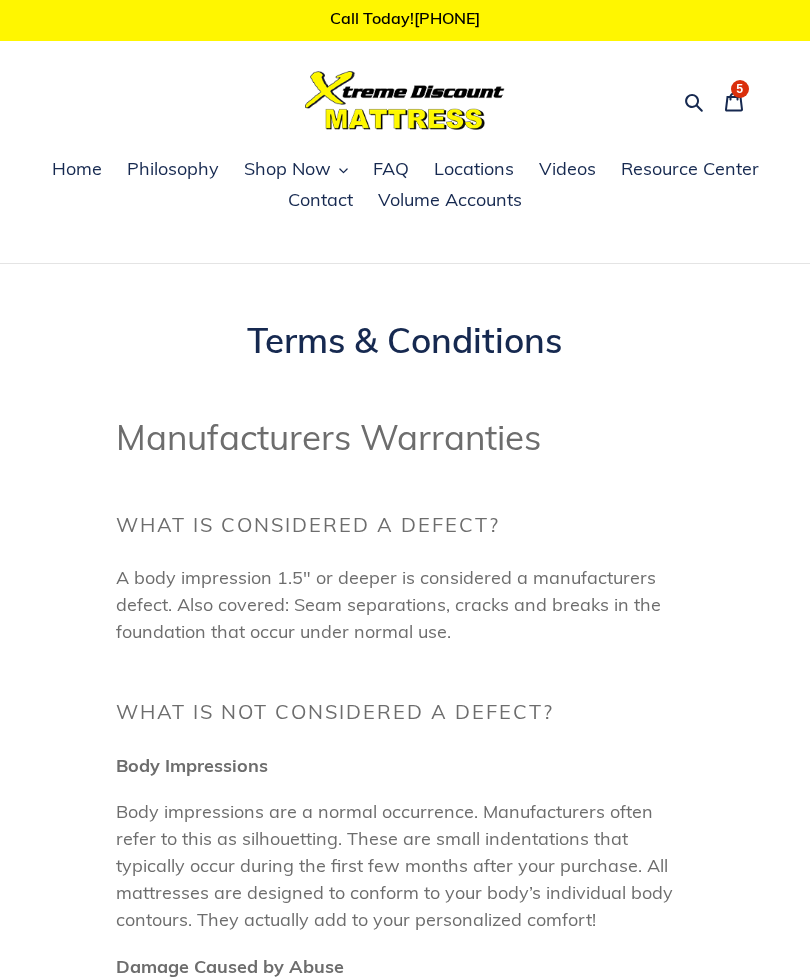 scroll, scrollTop: 0, scrollLeft: 0, axis: both 